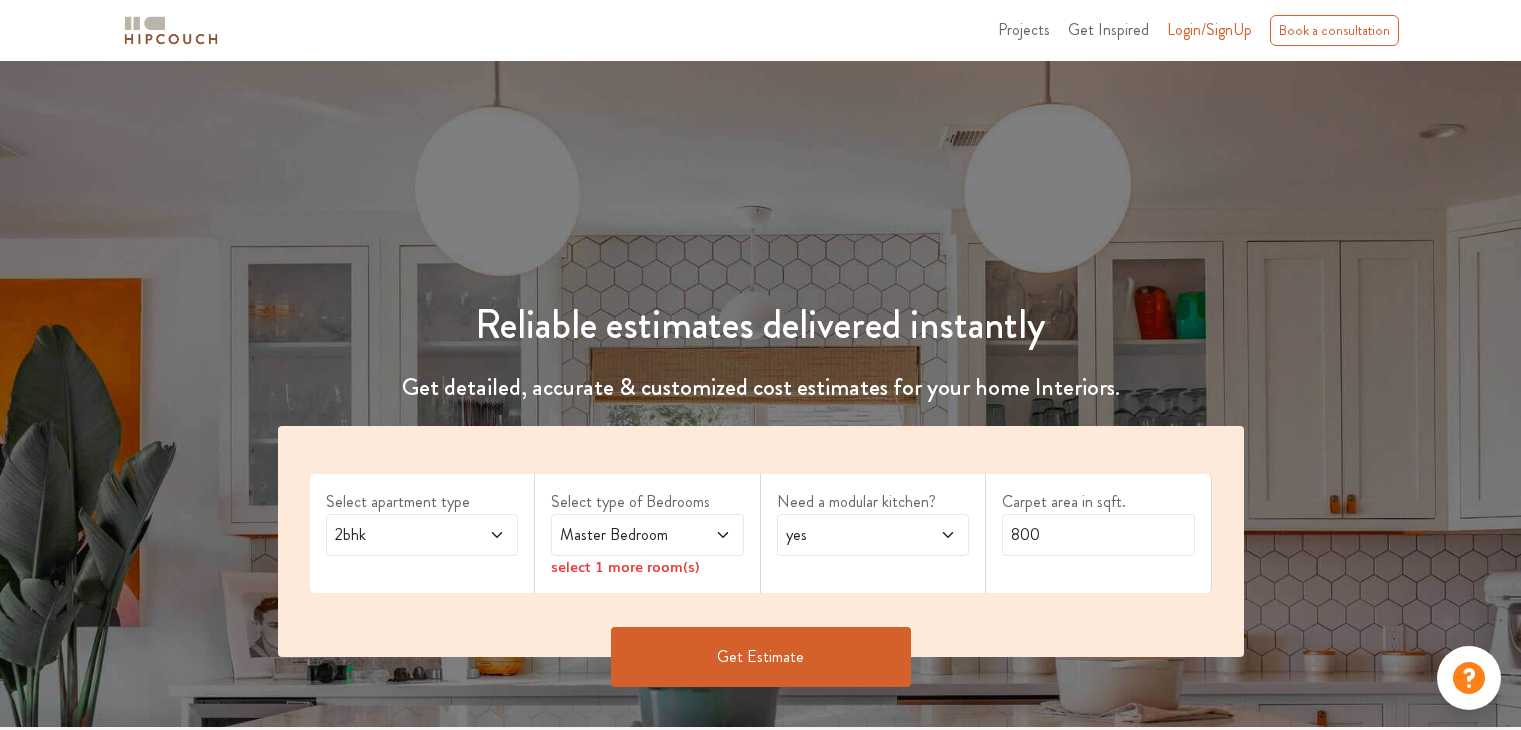 scroll, scrollTop: 0, scrollLeft: 0, axis: both 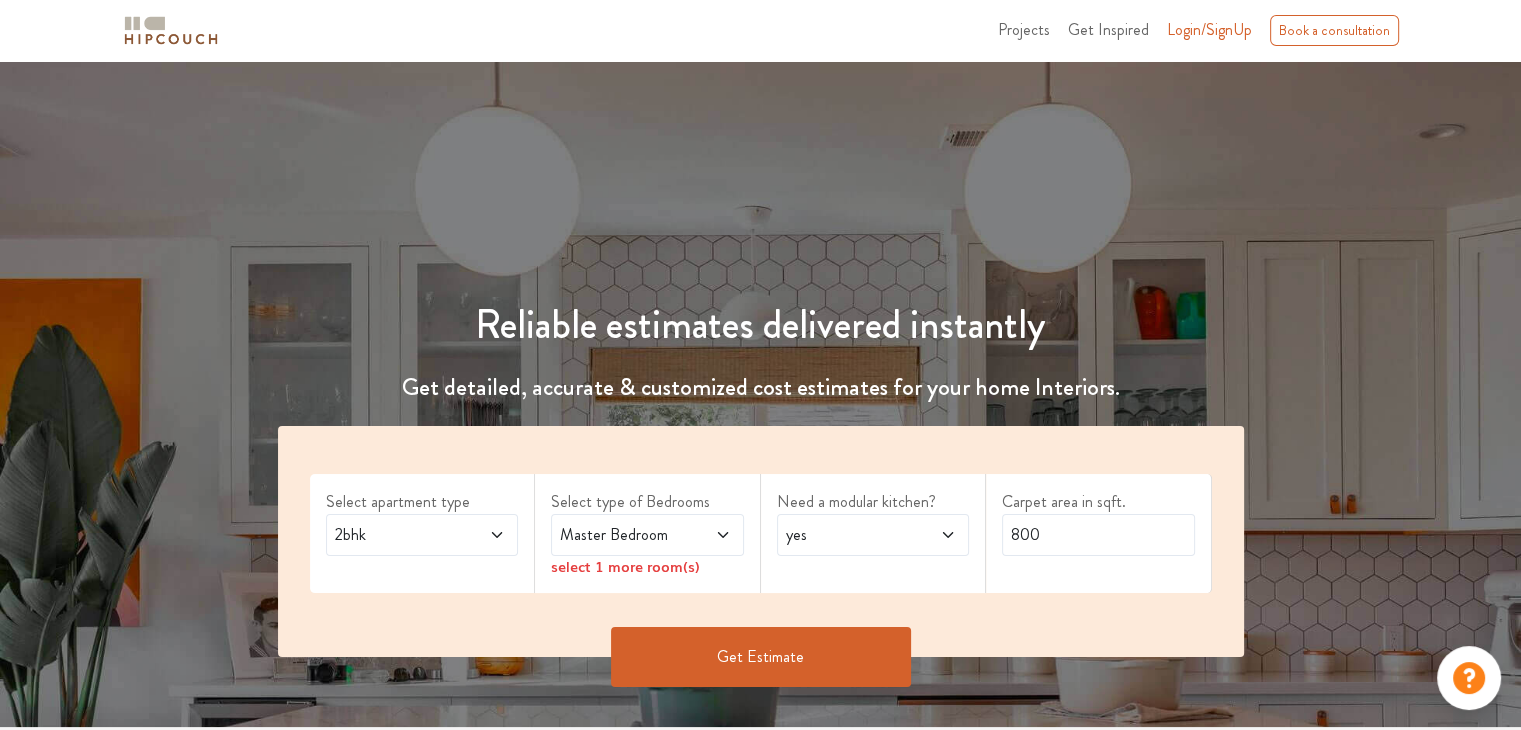 click on "2bhk" at bounding box center [396, 535] 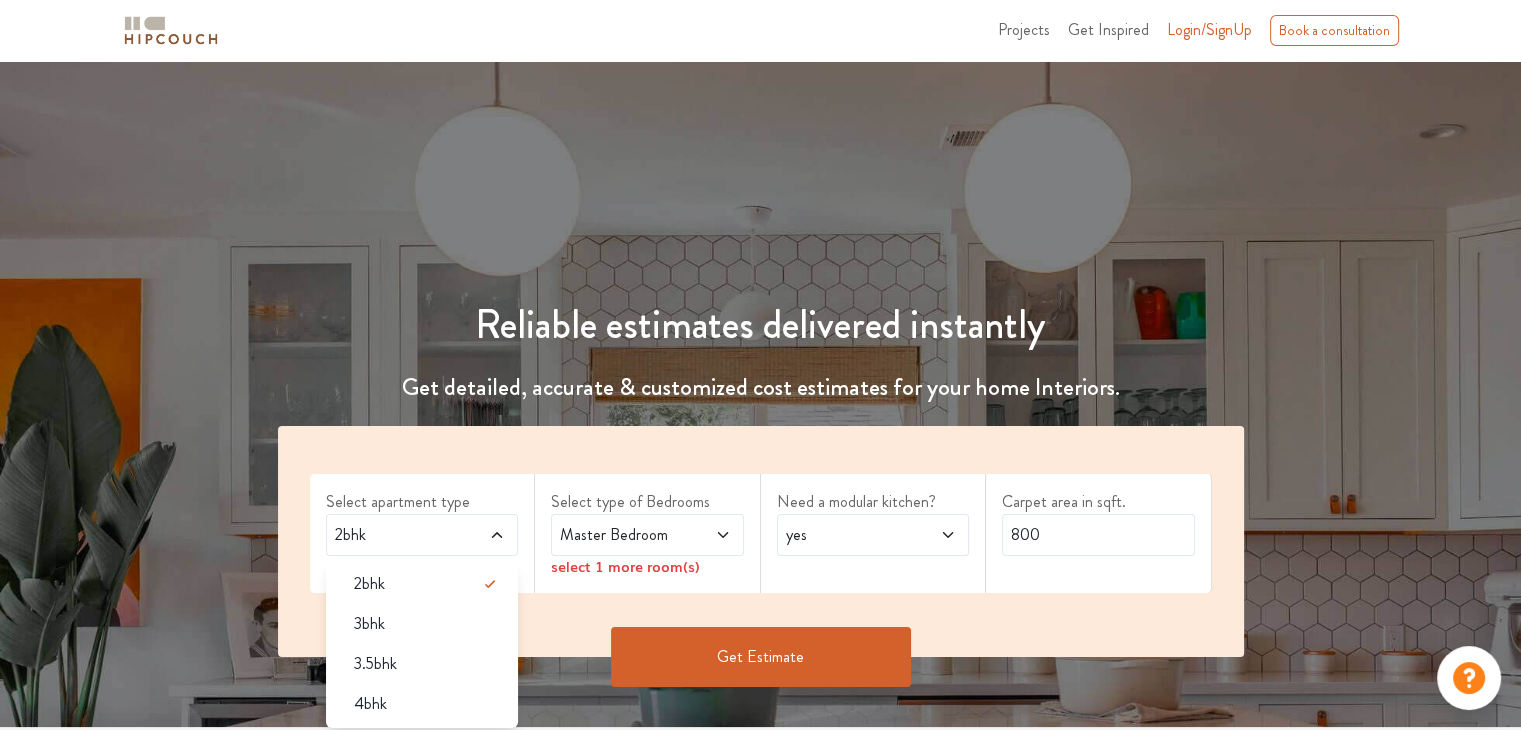 scroll, scrollTop: 200, scrollLeft: 0, axis: vertical 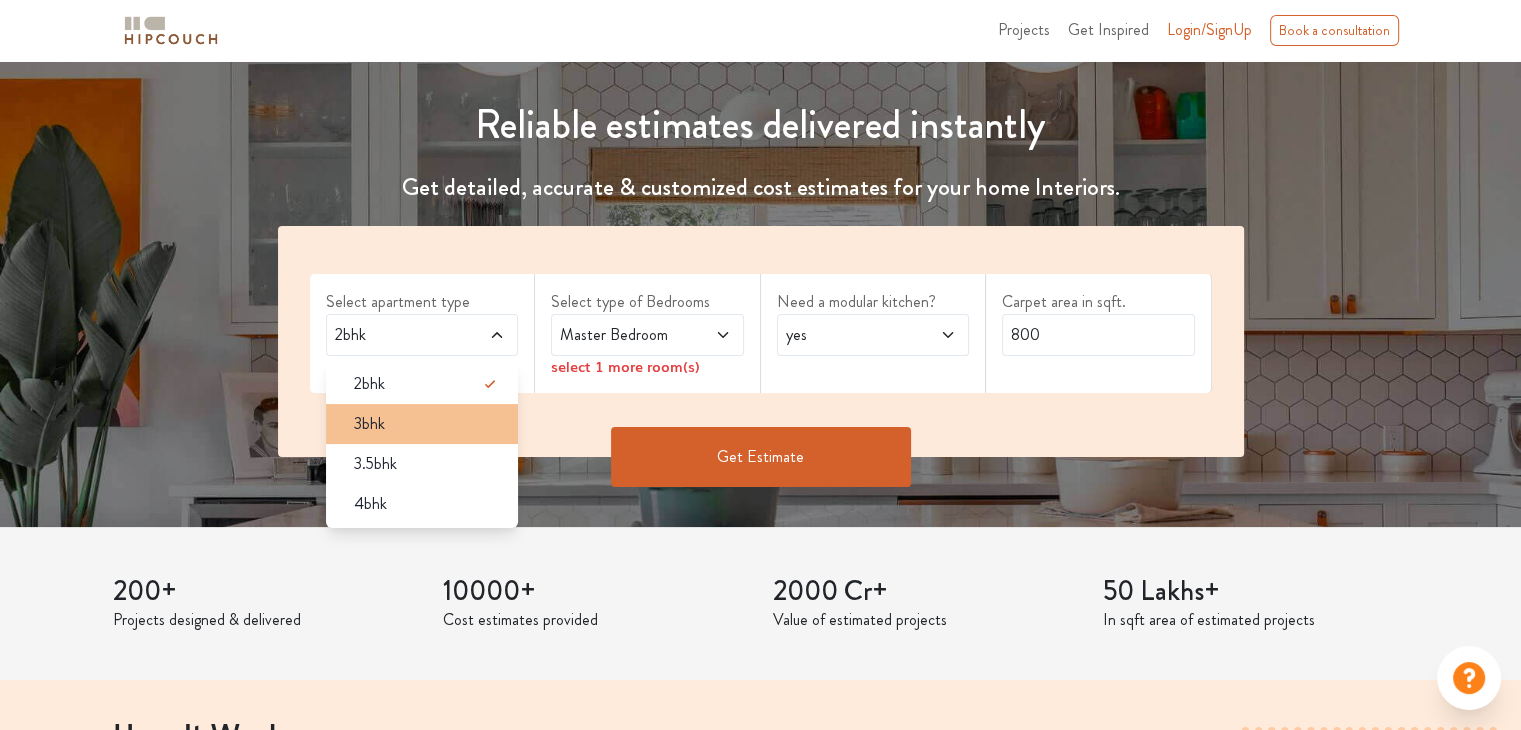 click on "3bhk" at bounding box center (428, 424) 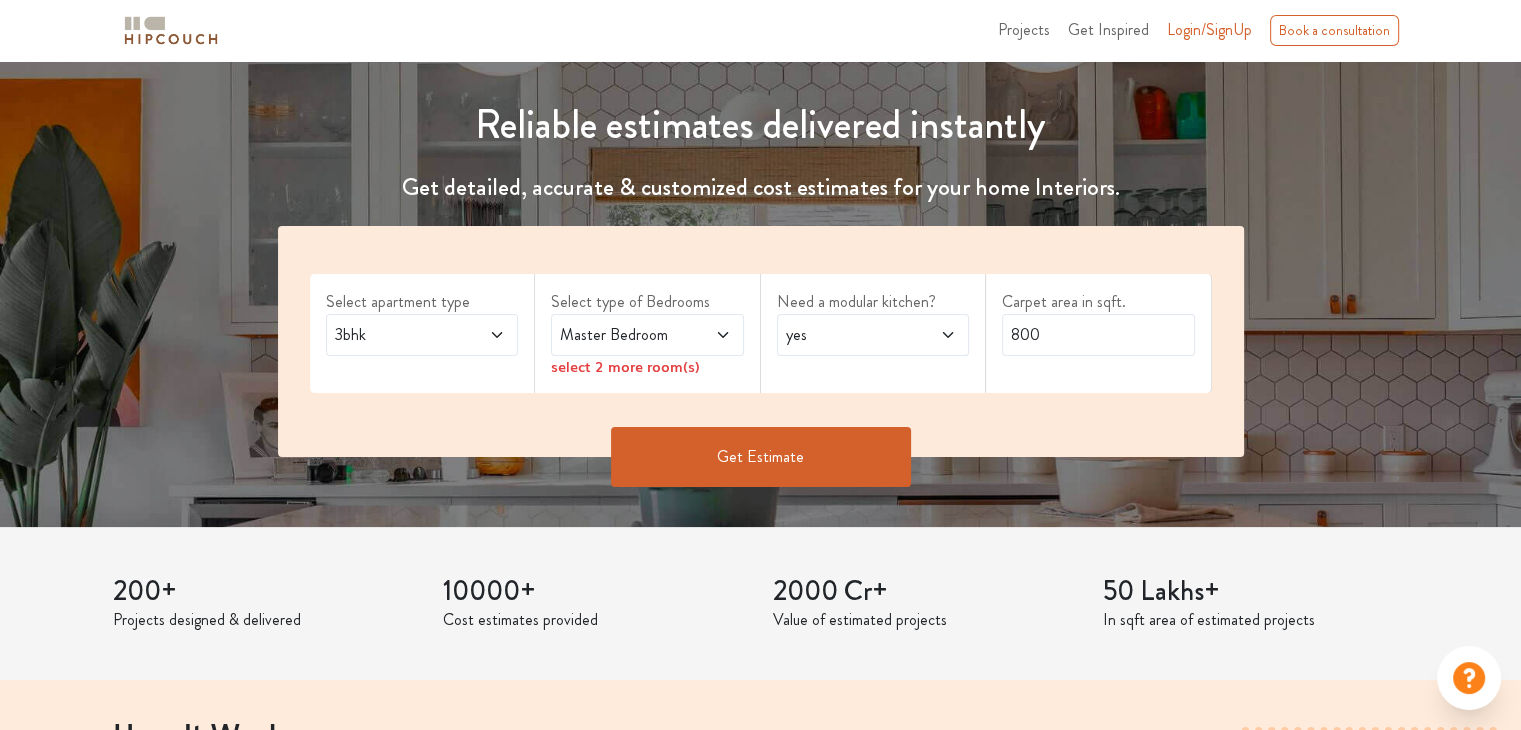 click at bounding box center [709, 335] 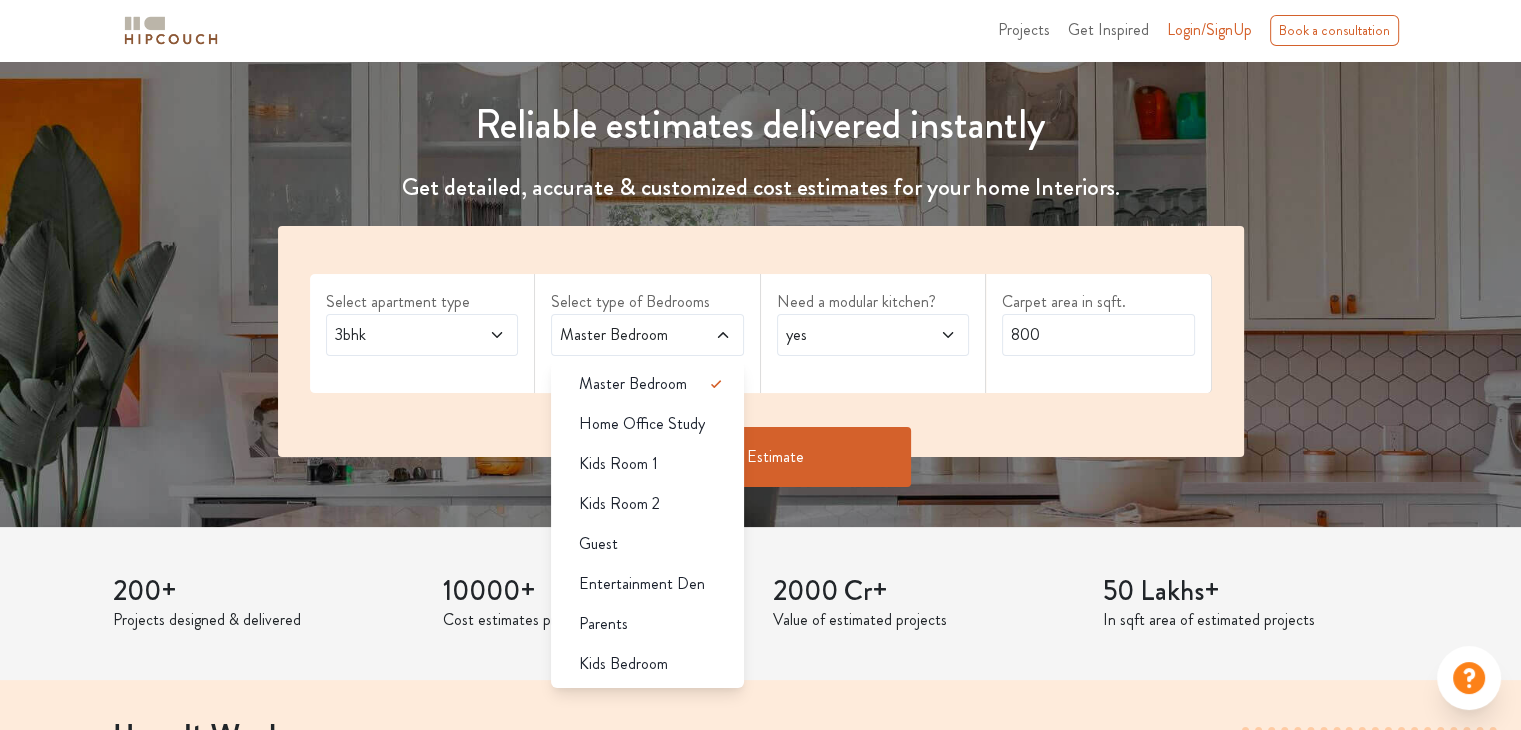 click at bounding box center (709, 335) 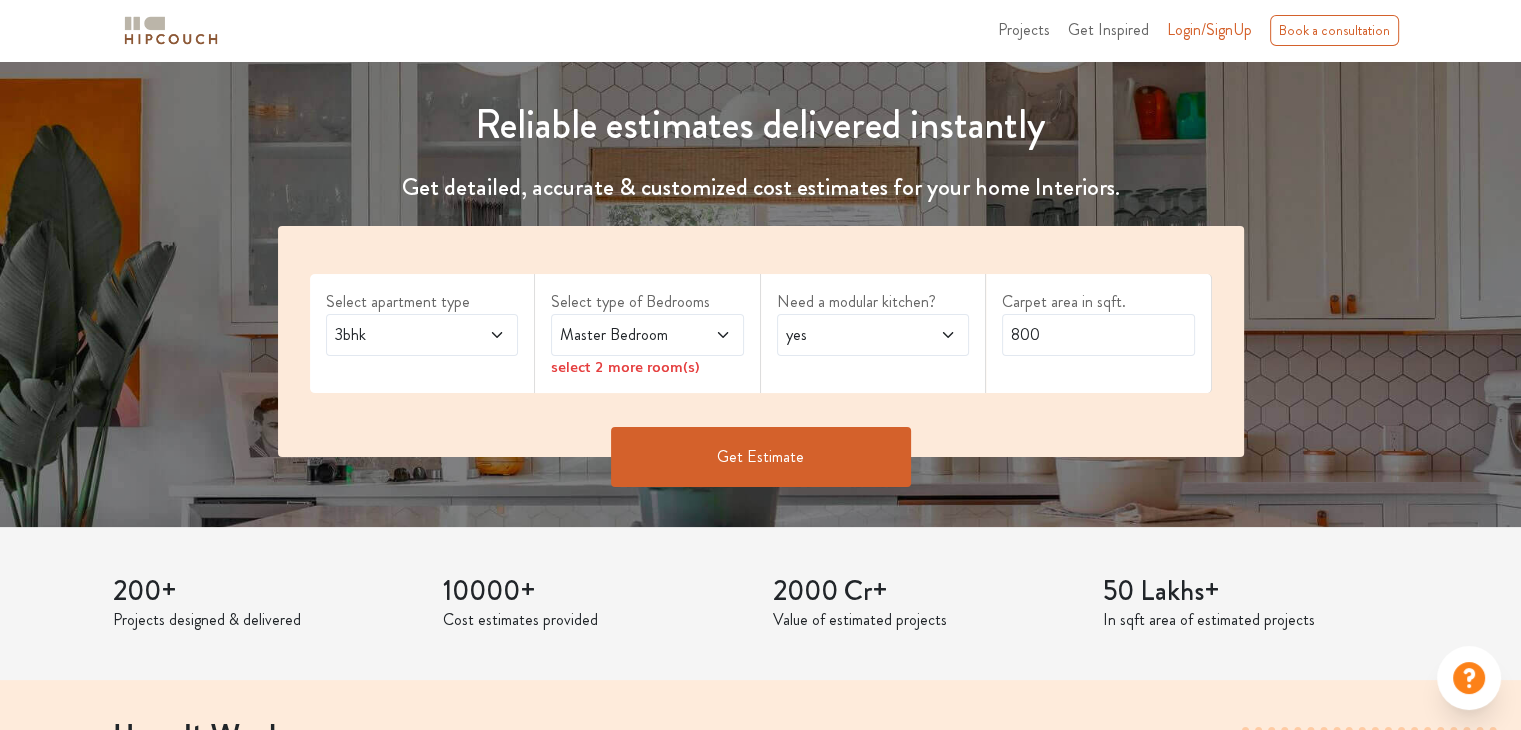 click at bounding box center (709, 335) 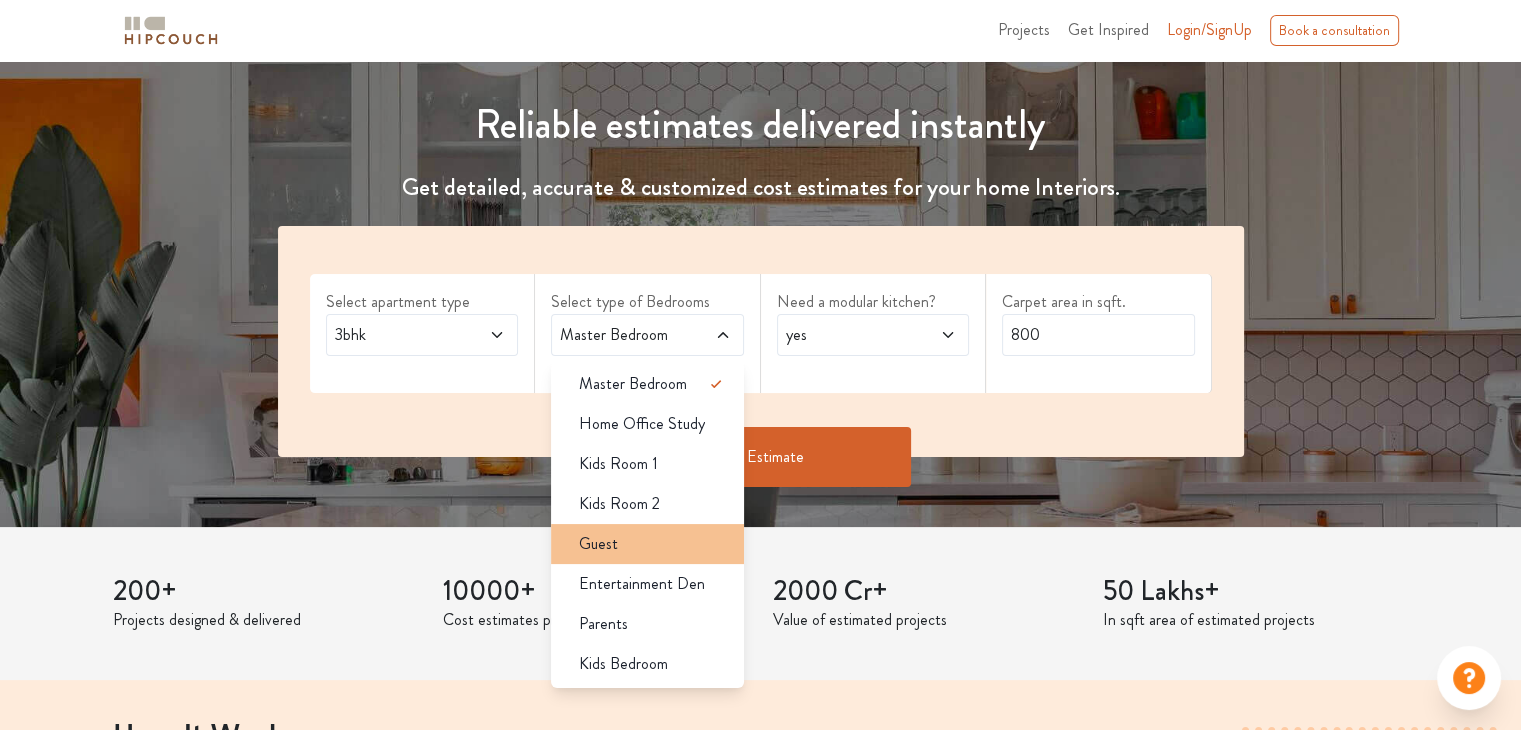 click on "Guest" at bounding box center [653, 544] 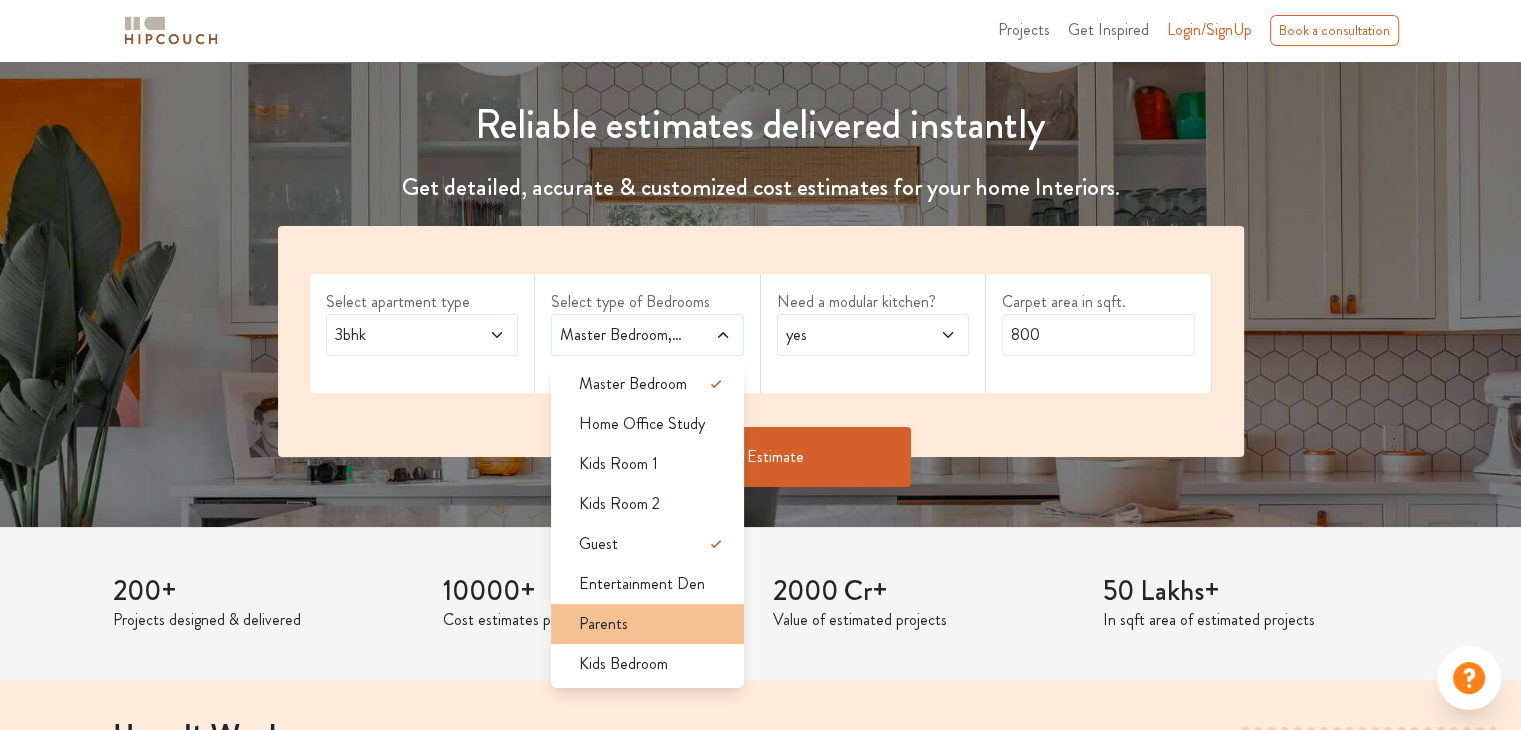 click on "Parents" at bounding box center [653, 624] 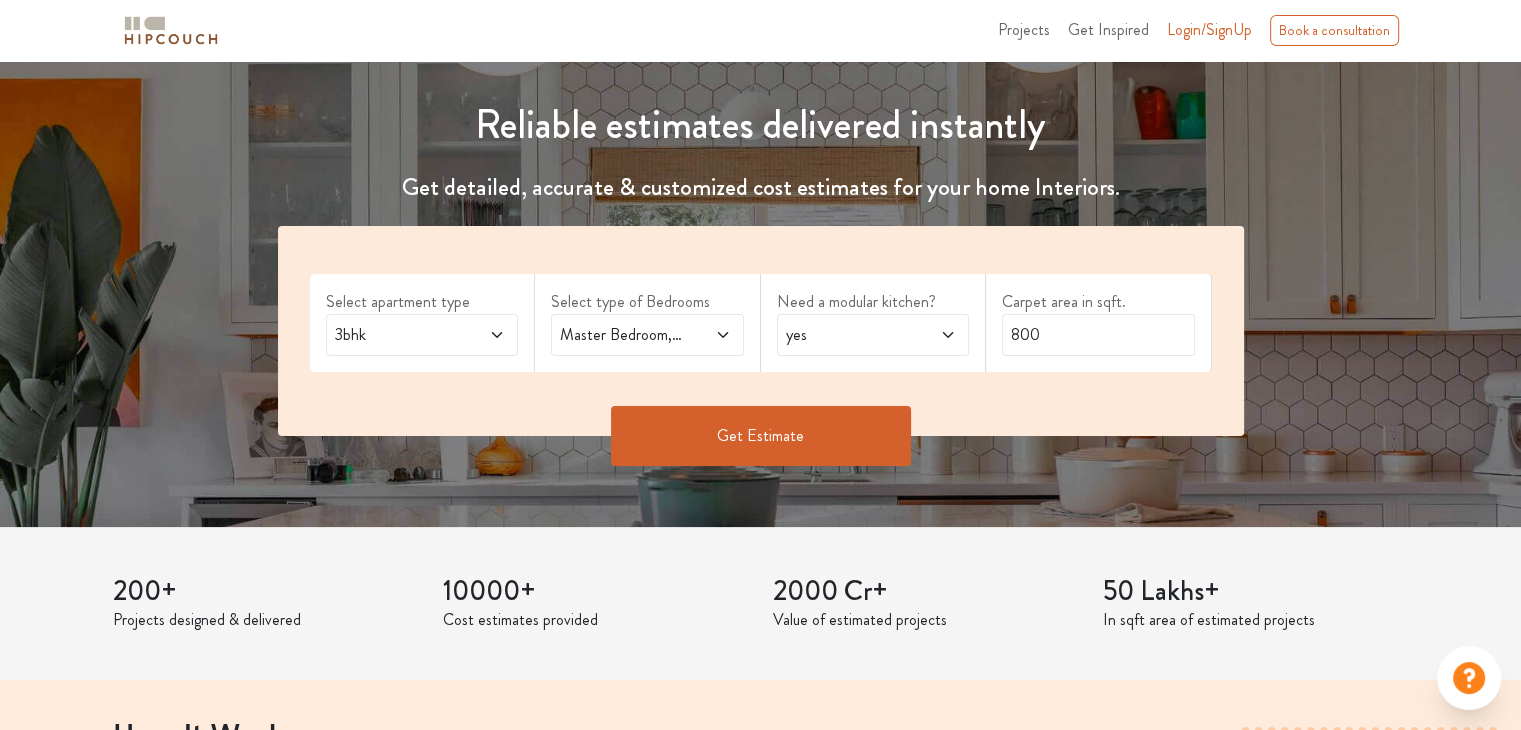 click on "yes" at bounding box center (847, 335) 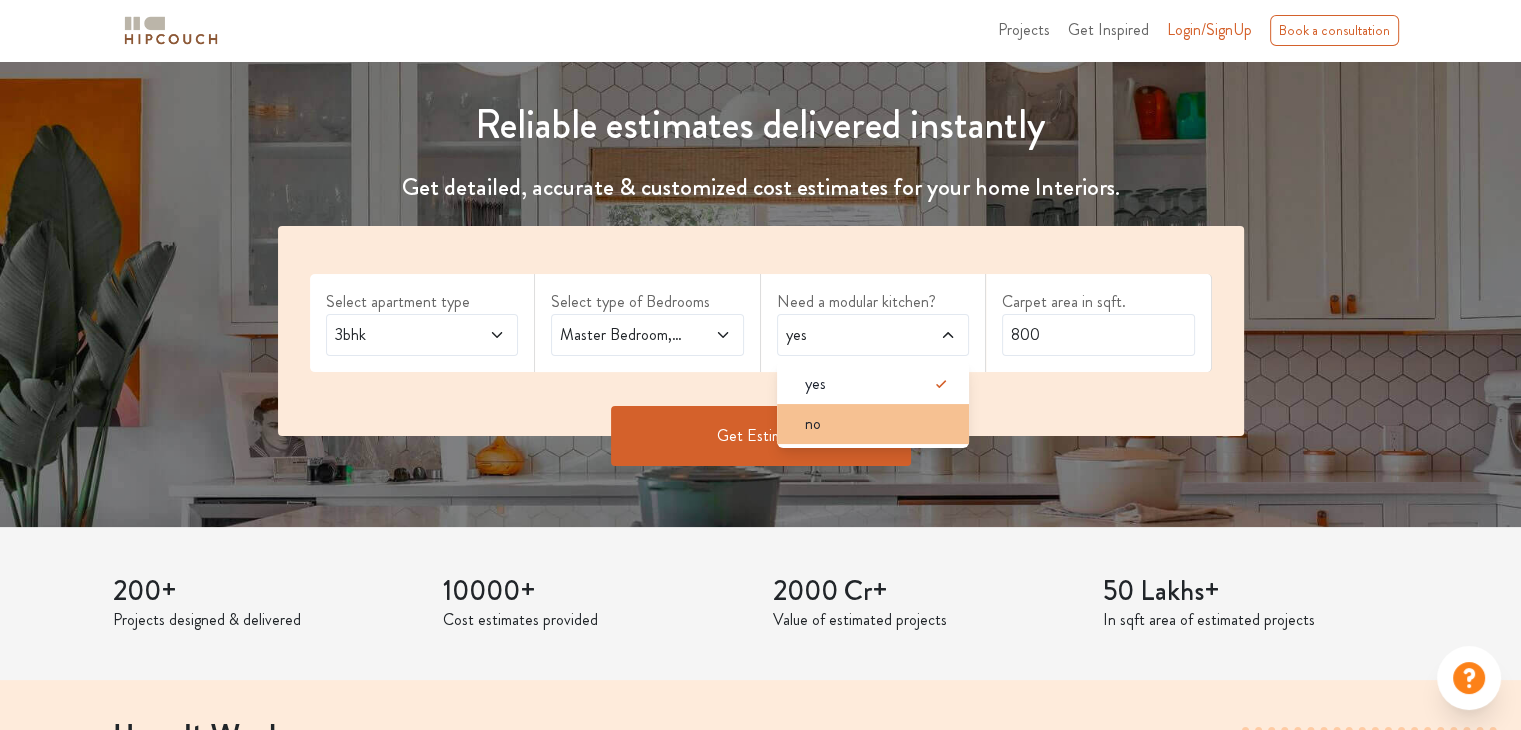 click on "no" at bounding box center [879, 424] 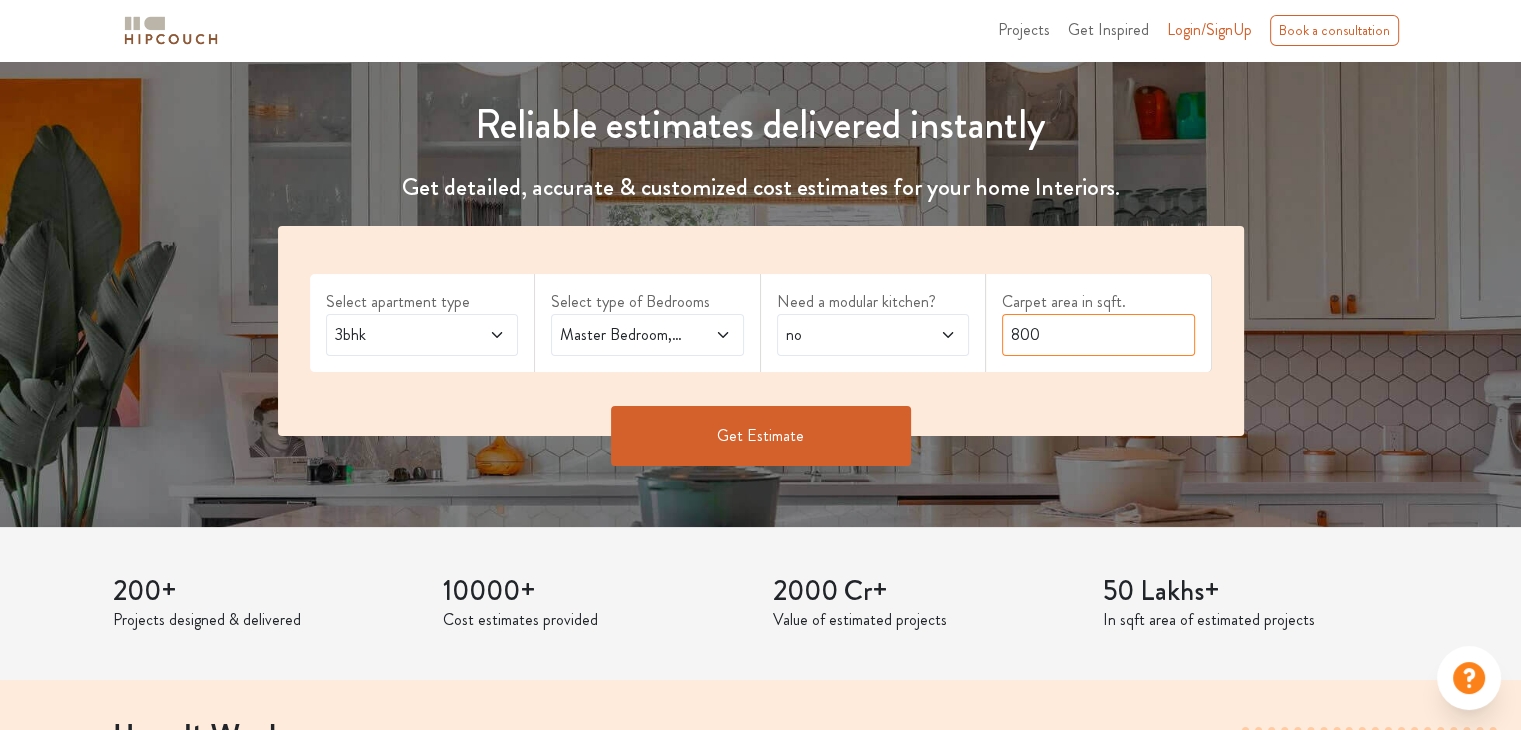 click on "800" at bounding box center (1098, 335) 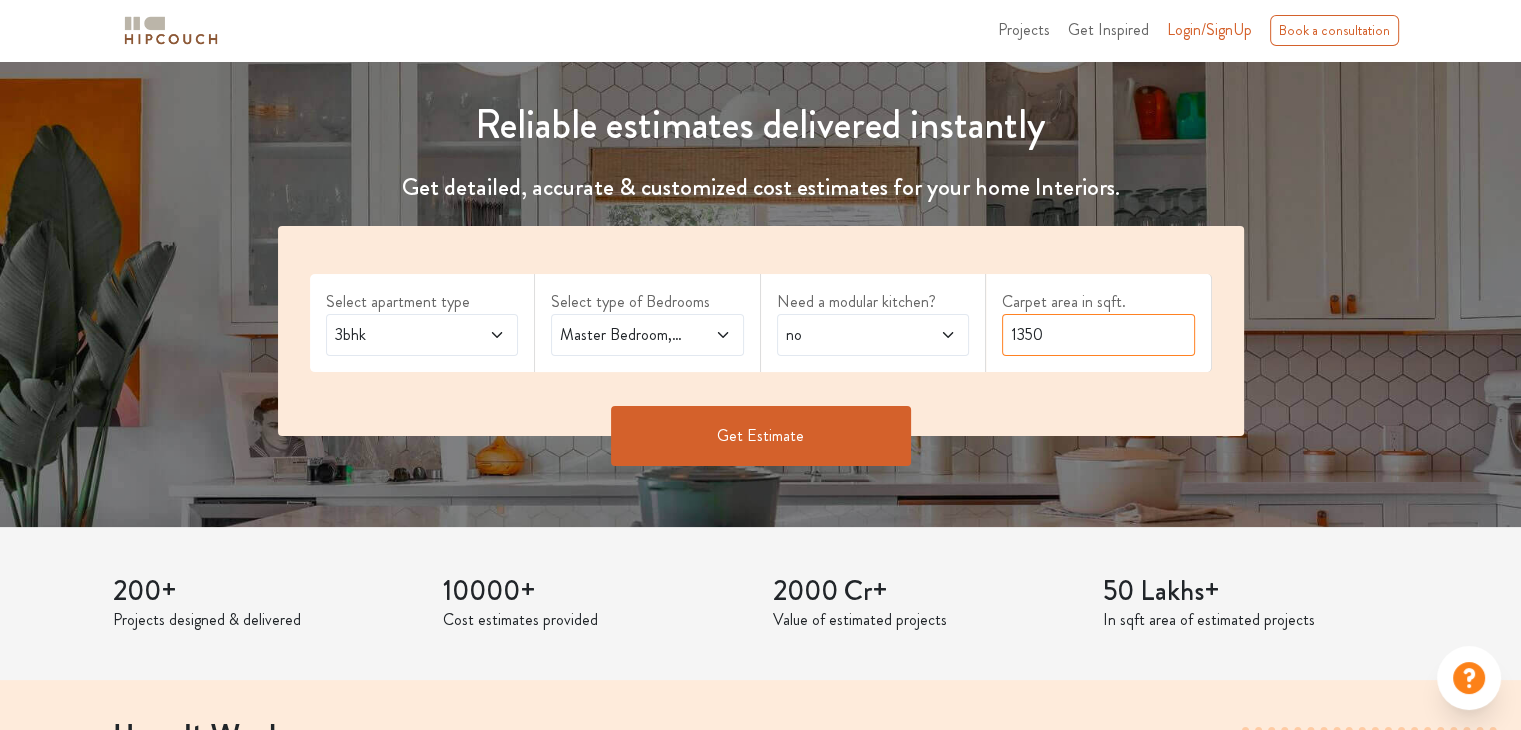 type on "[NUMBER]" 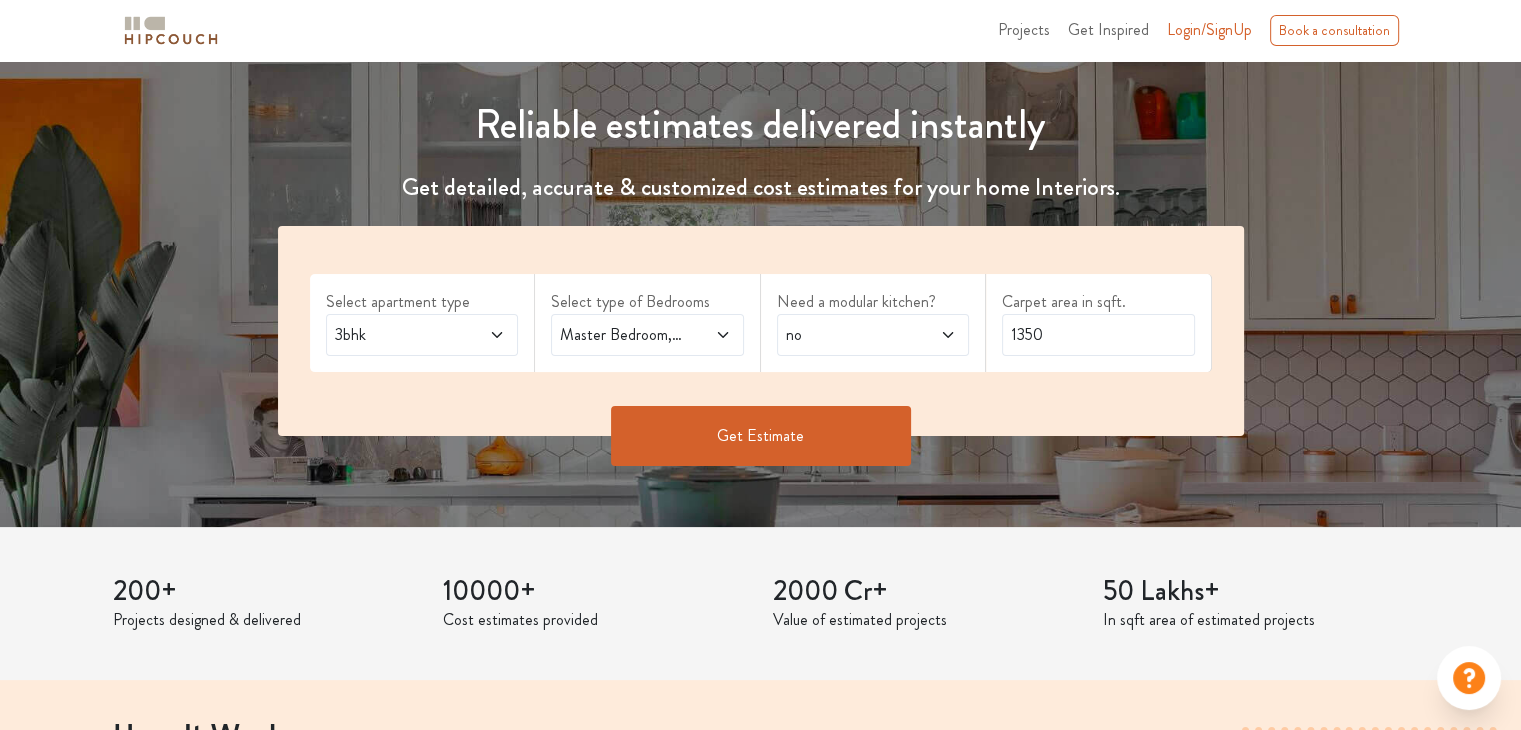 click on "Select apartment type 3bhk Select type of Bedrooms Master Bedroom,Guest,Parents Need a modular kitchen? no Carpet area in sqft. 1350" at bounding box center (761, 331) 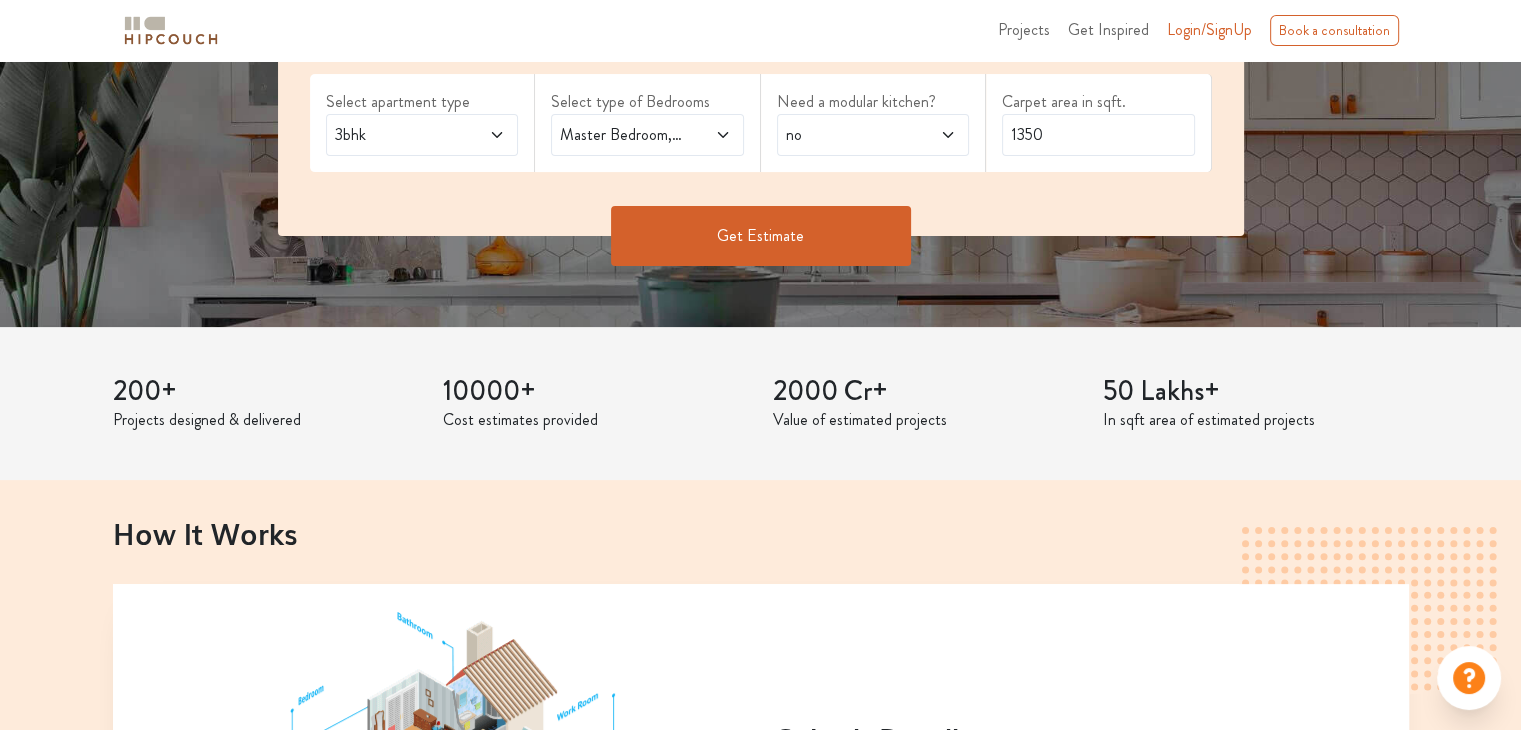 scroll, scrollTop: 1000, scrollLeft: 0, axis: vertical 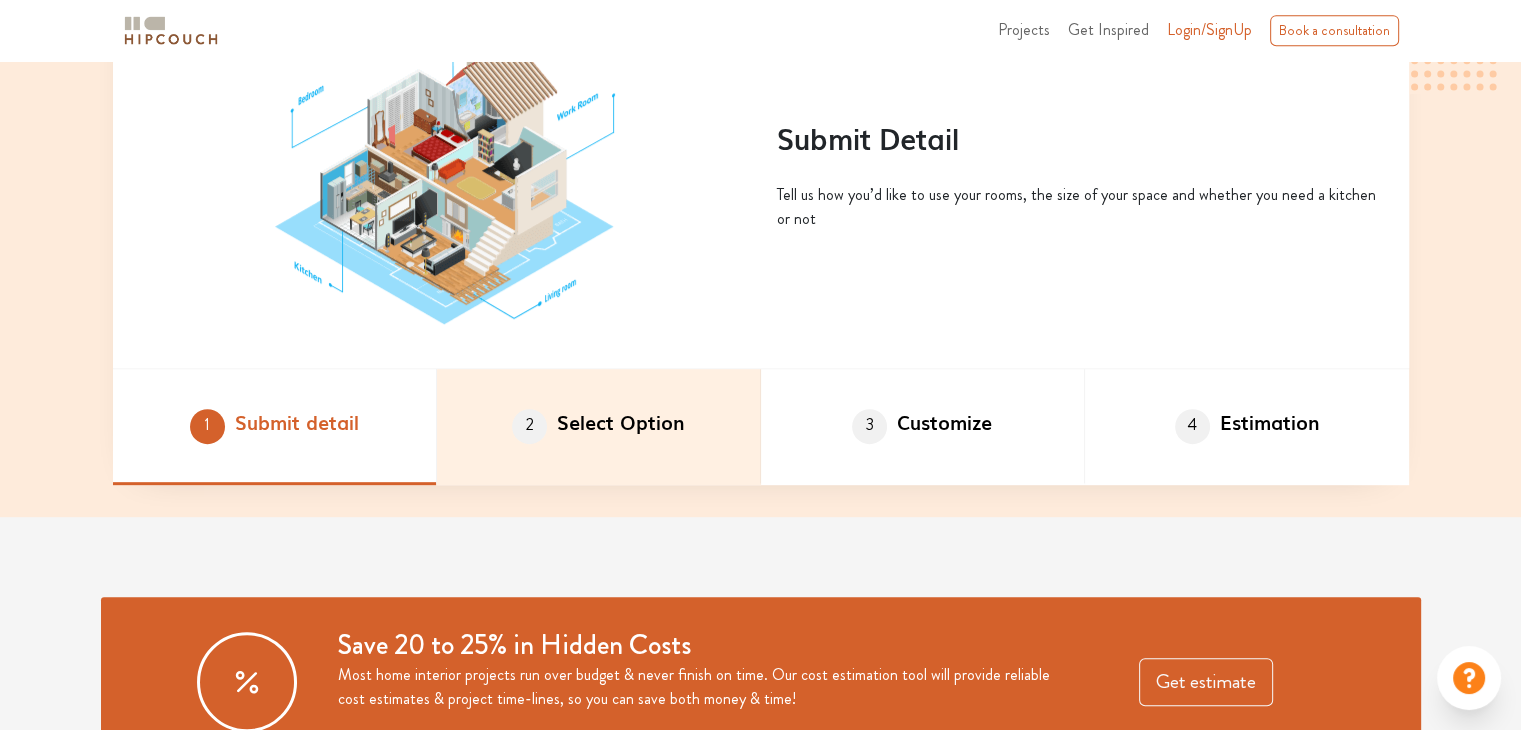 click on "2 Select Option" at bounding box center [599, 427] 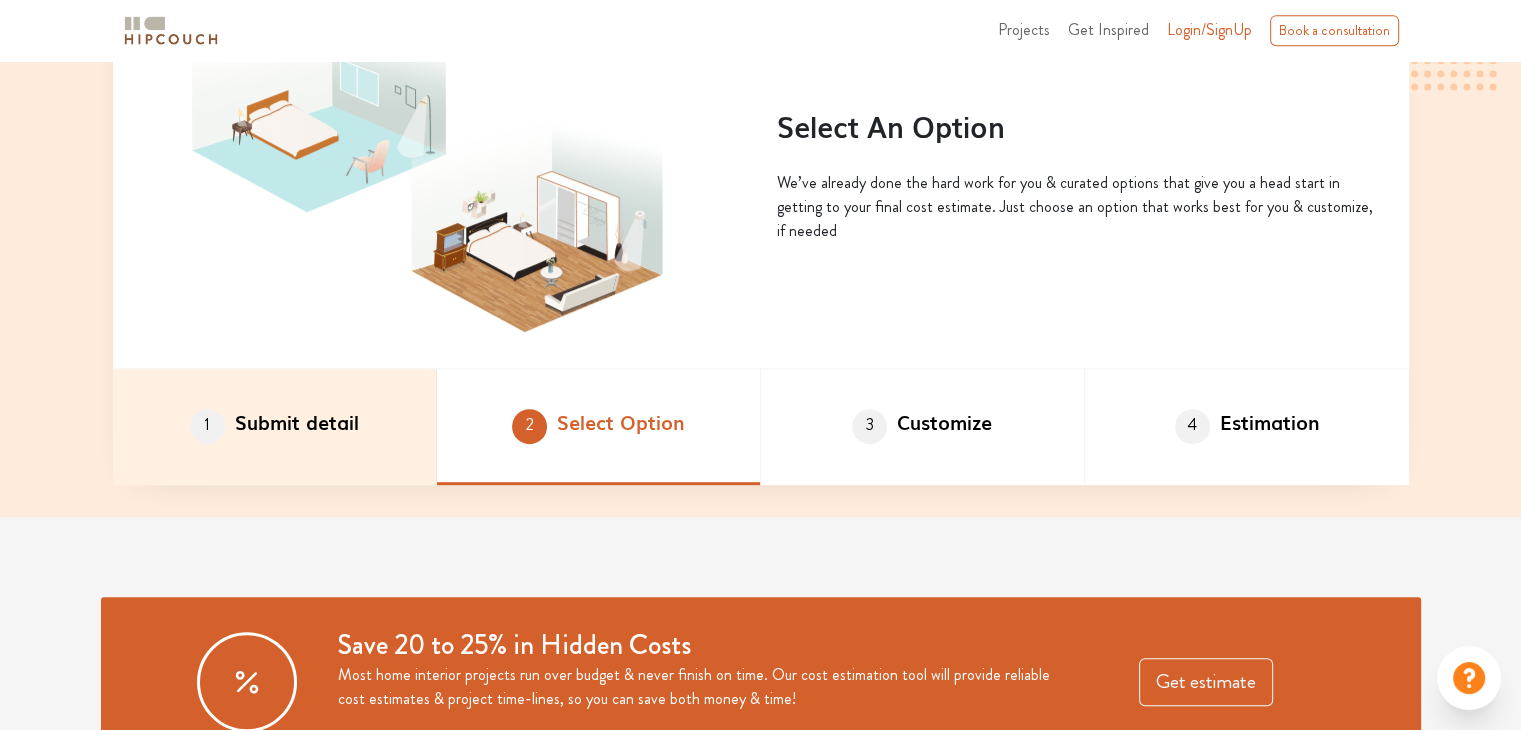 click on "1 Submit detail" at bounding box center [275, 427] 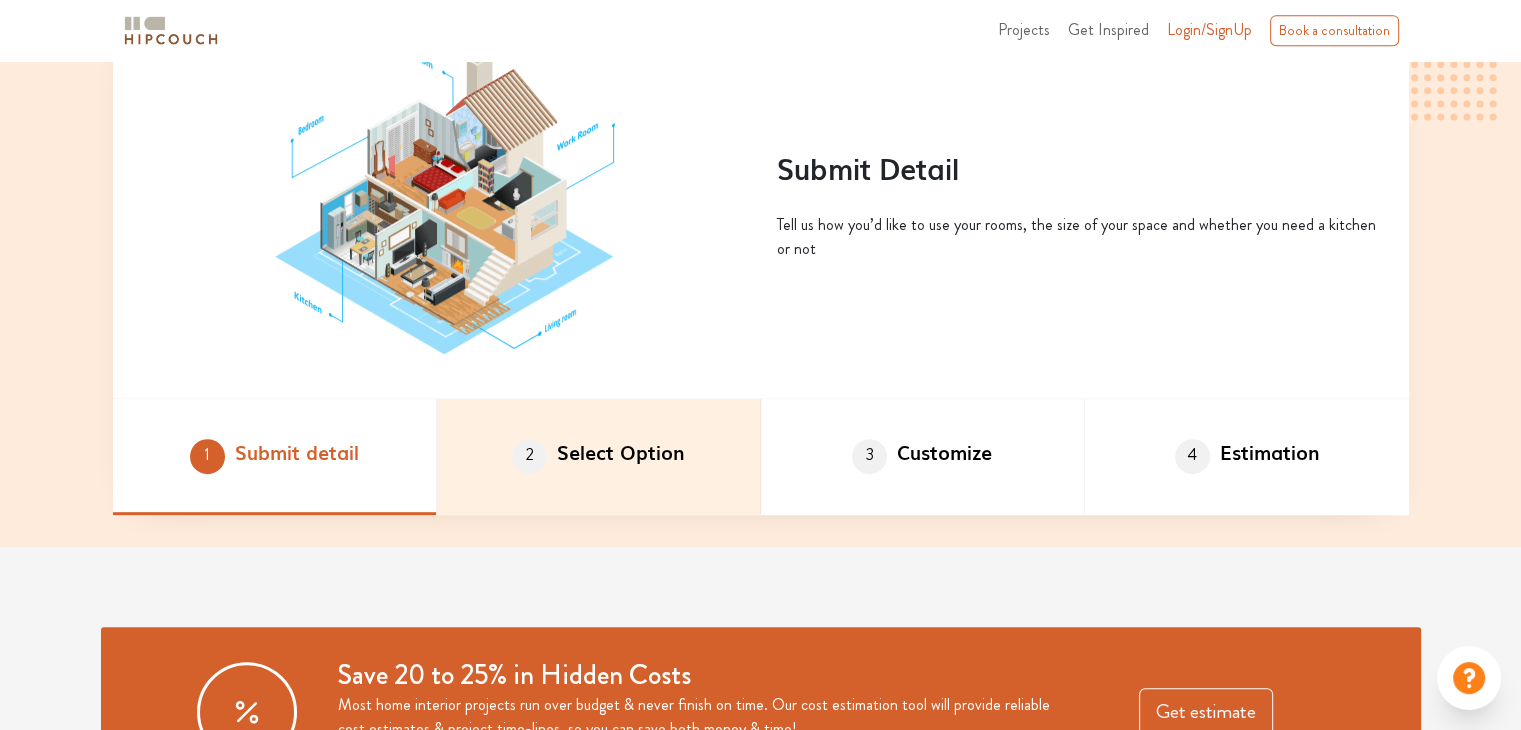 scroll, scrollTop: 1000, scrollLeft: 0, axis: vertical 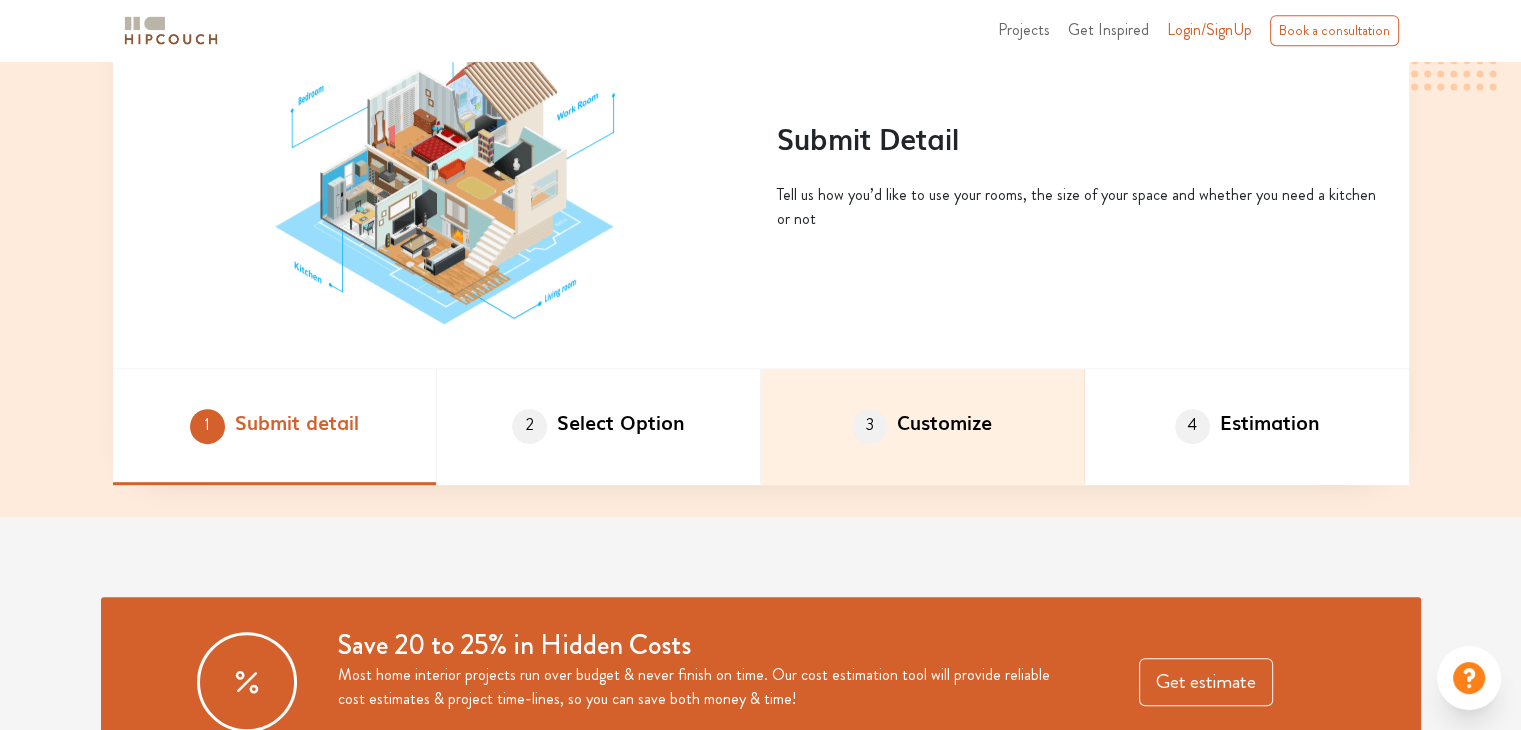 click on "3 Customize" at bounding box center [923, 427] 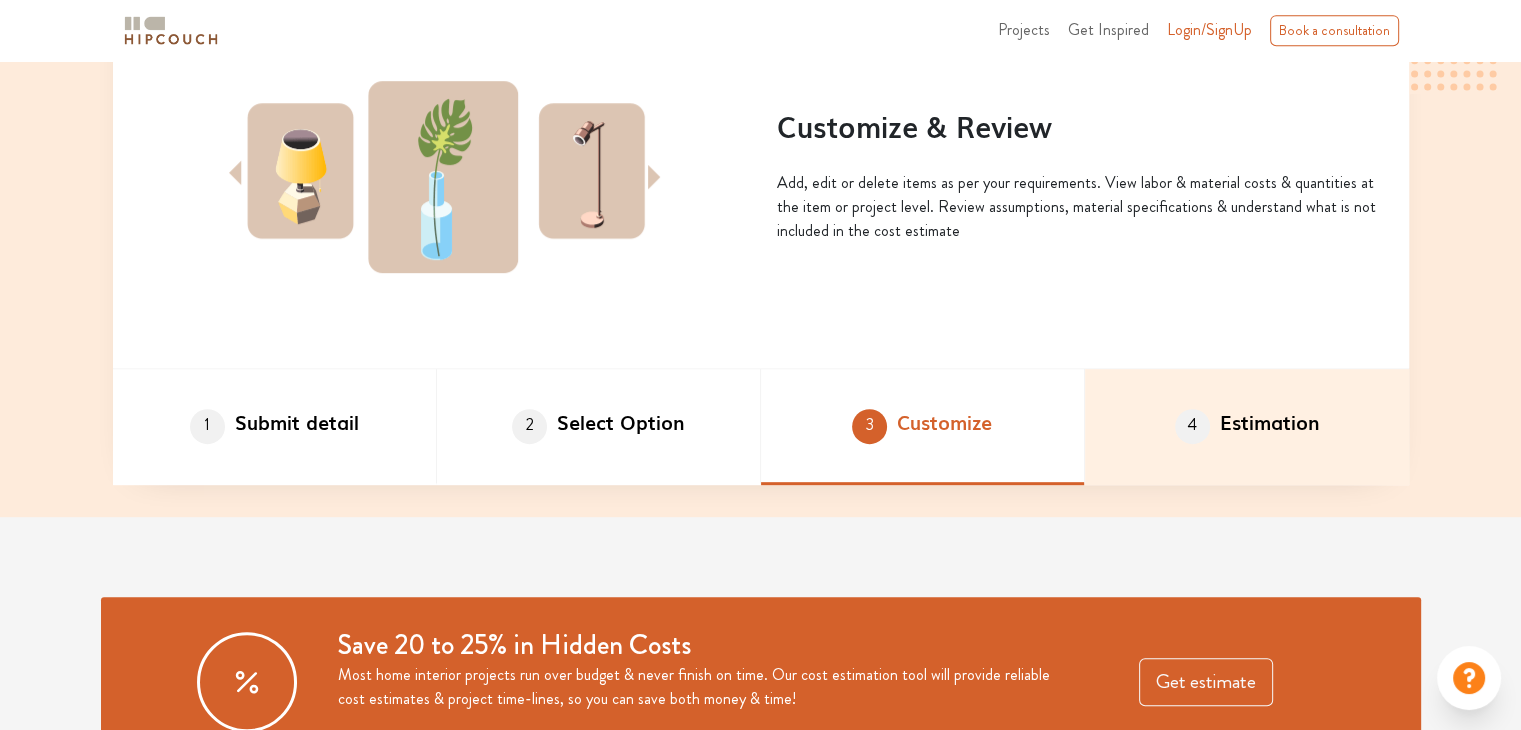 click on "4 Estimation" at bounding box center [1247, 427] 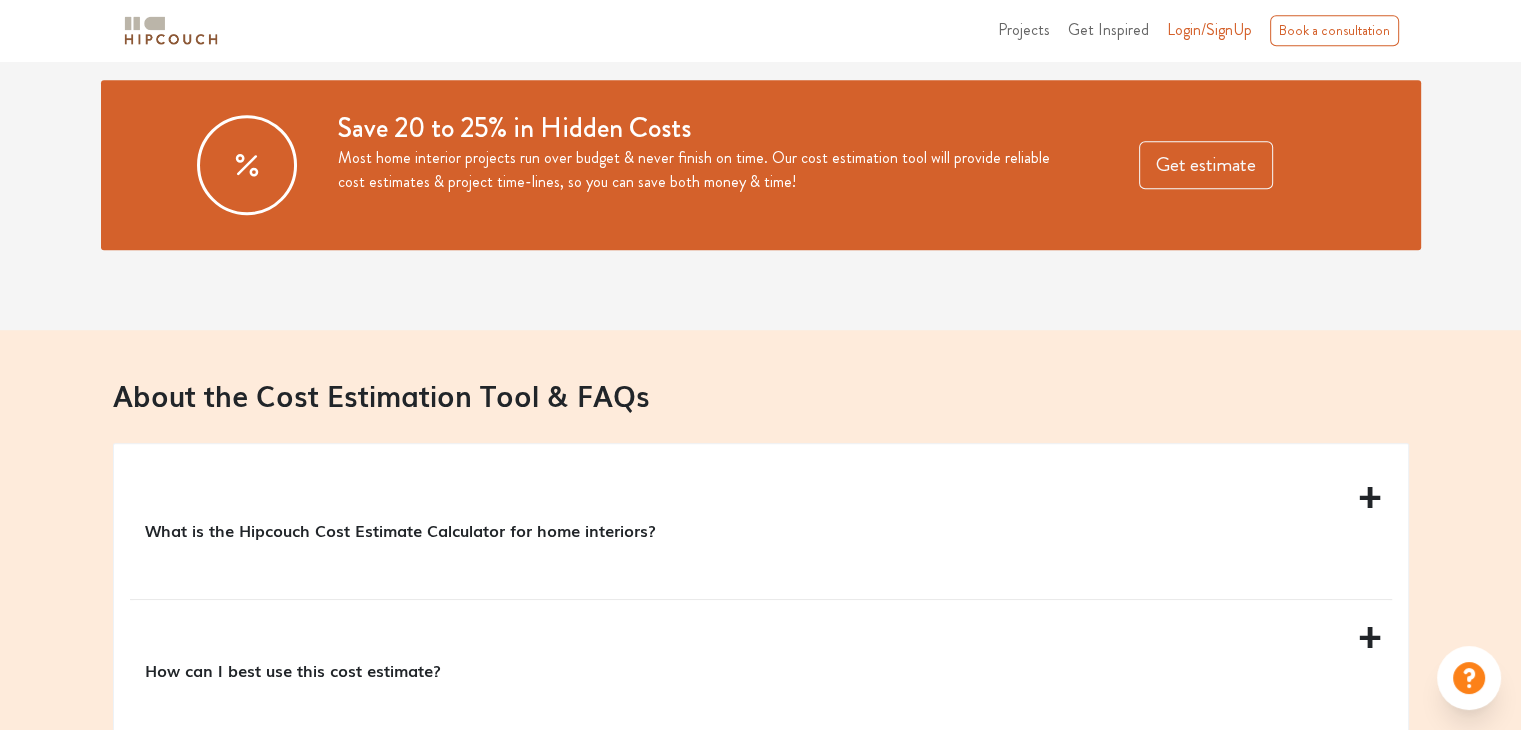 scroll, scrollTop: 1600, scrollLeft: 0, axis: vertical 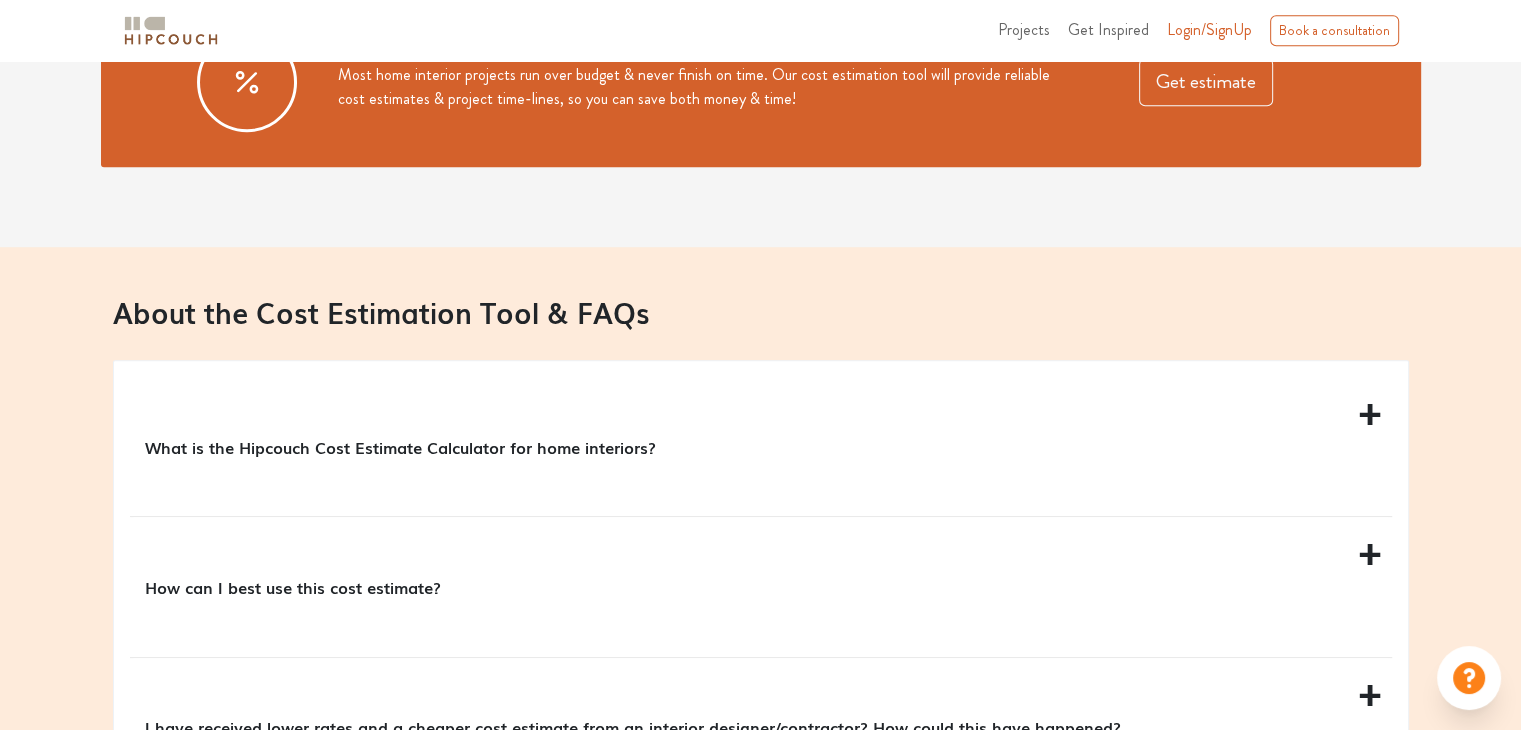 click on "What is the Hipcouch Cost Estimate Calculator for home interiors?" at bounding box center [761, 446] 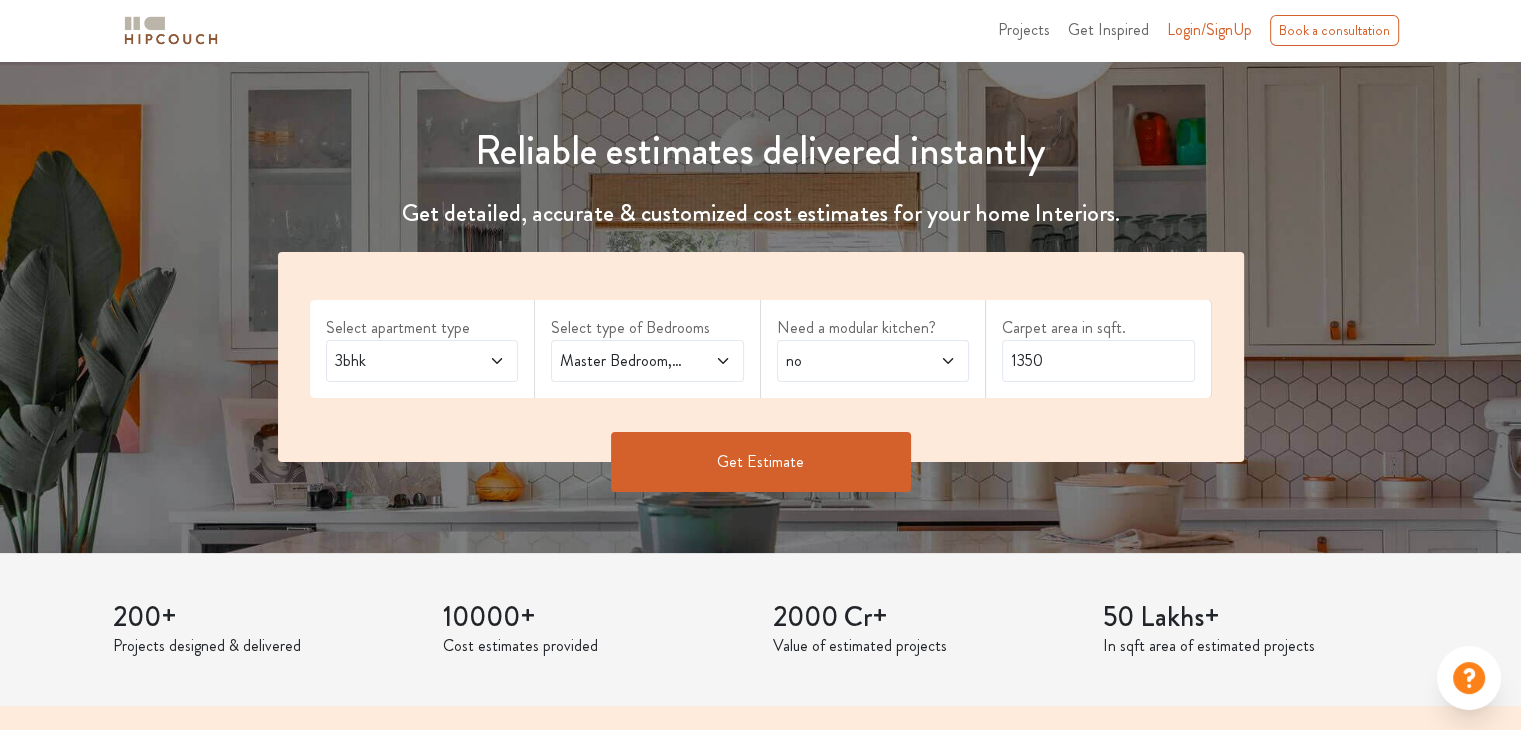 scroll, scrollTop: 200, scrollLeft: 0, axis: vertical 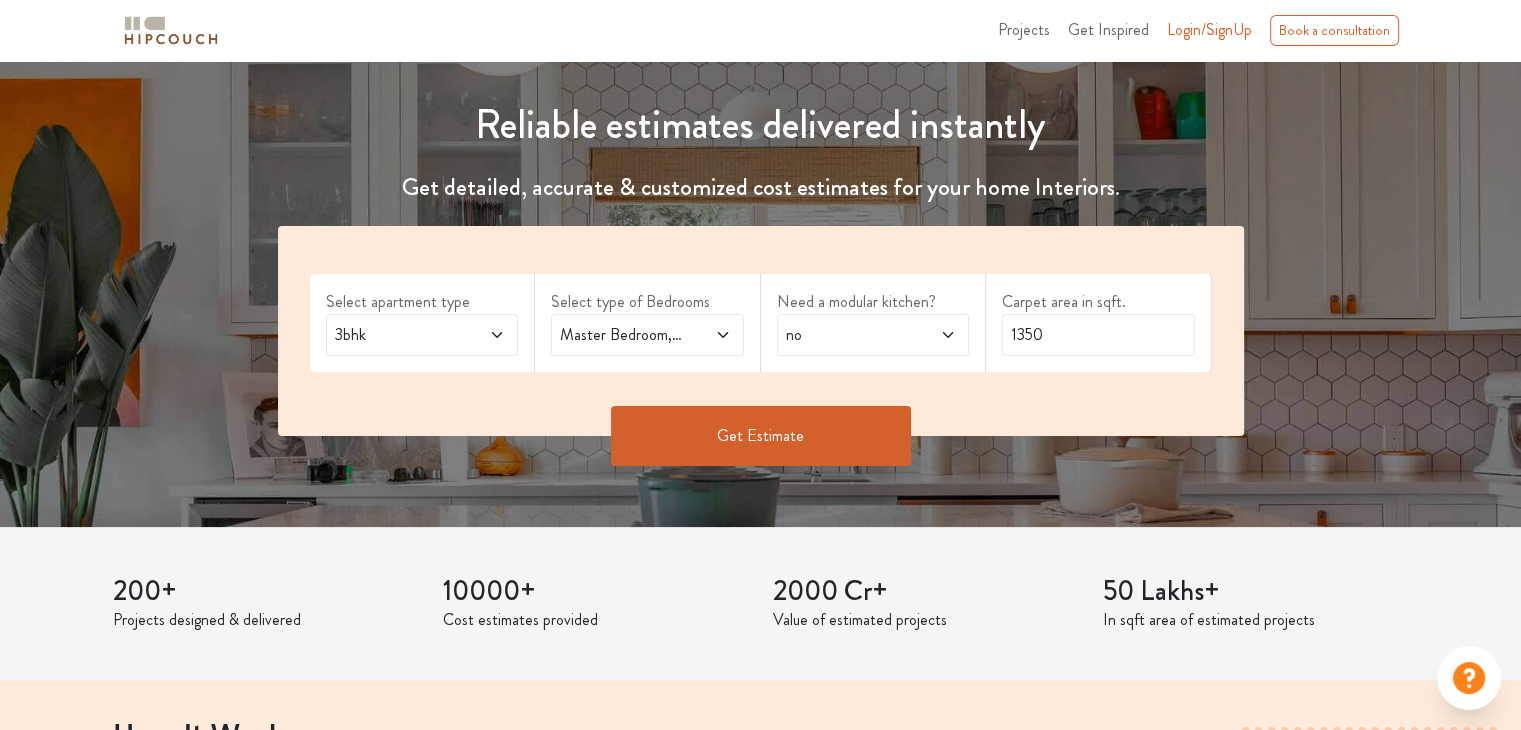 click on "Get Estimate" at bounding box center [761, 436] 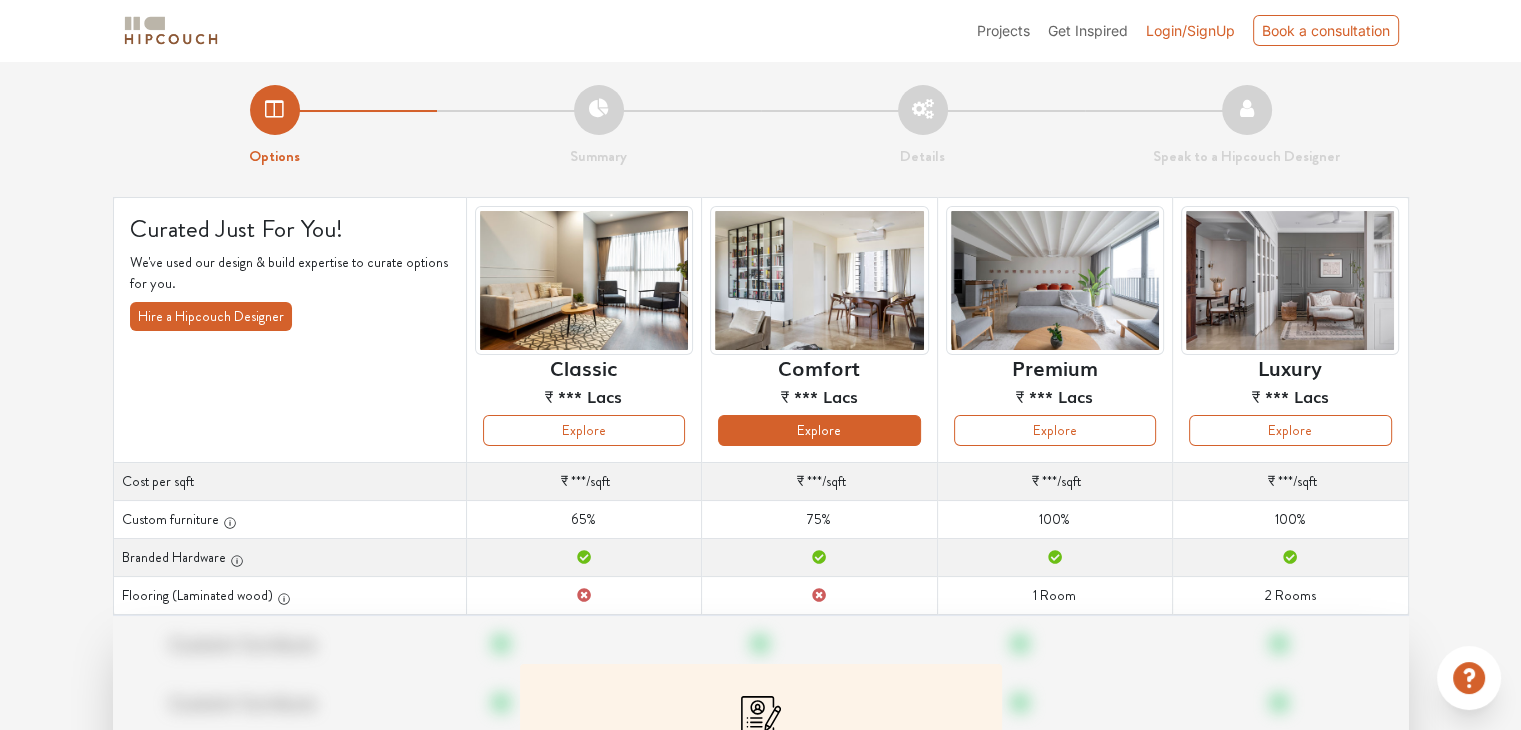 scroll, scrollTop: 253, scrollLeft: 0, axis: vertical 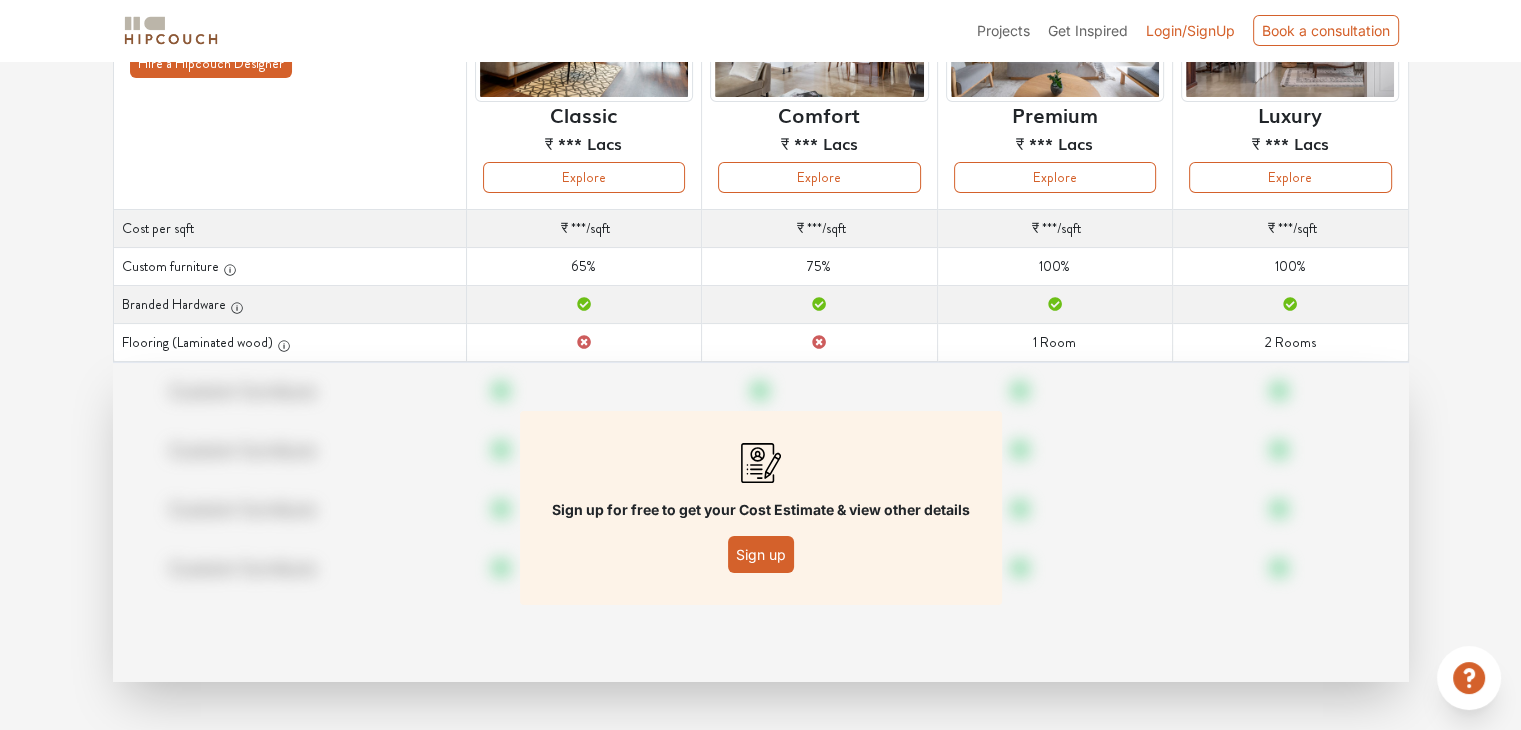 click on "Sign up" at bounding box center [761, 554] 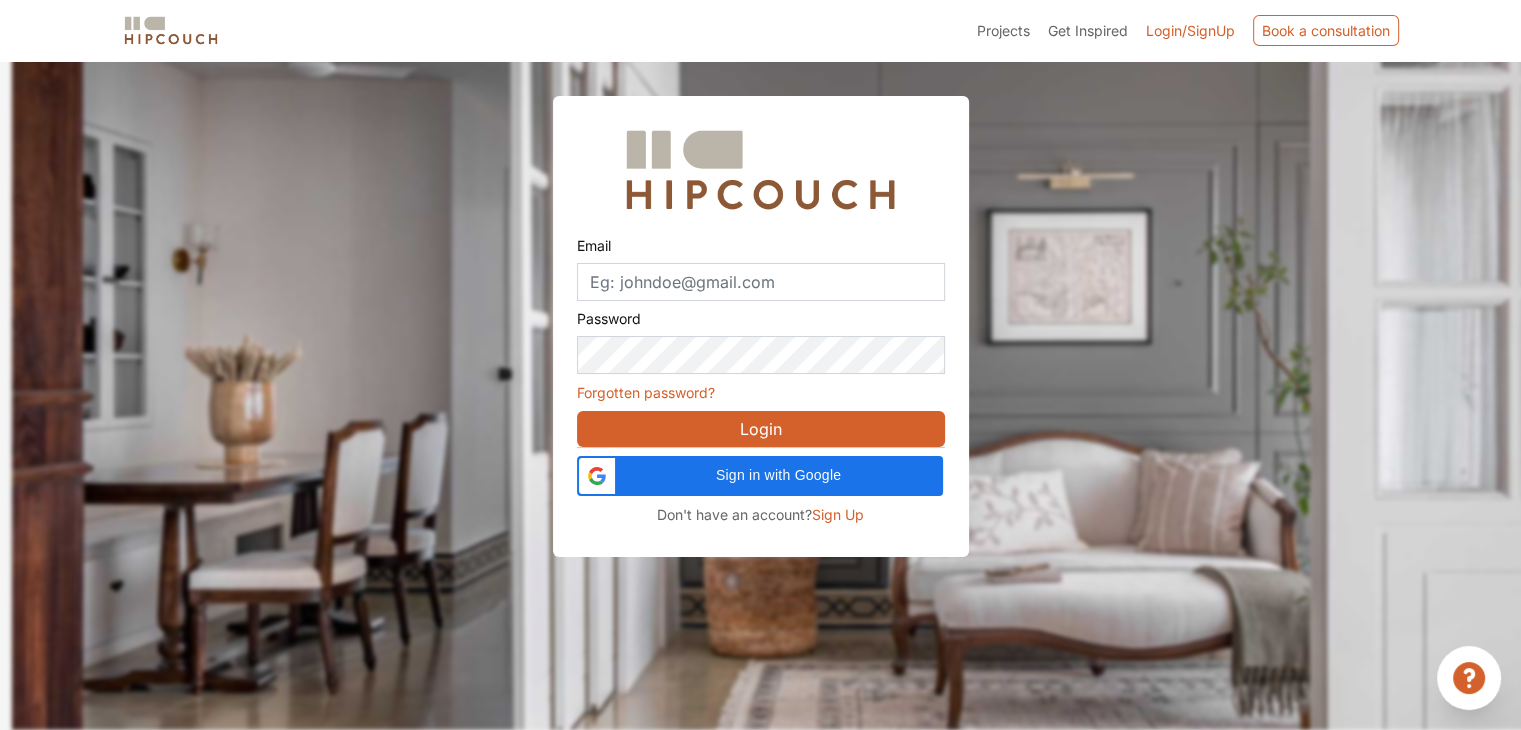 scroll, scrollTop: 60, scrollLeft: 0, axis: vertical 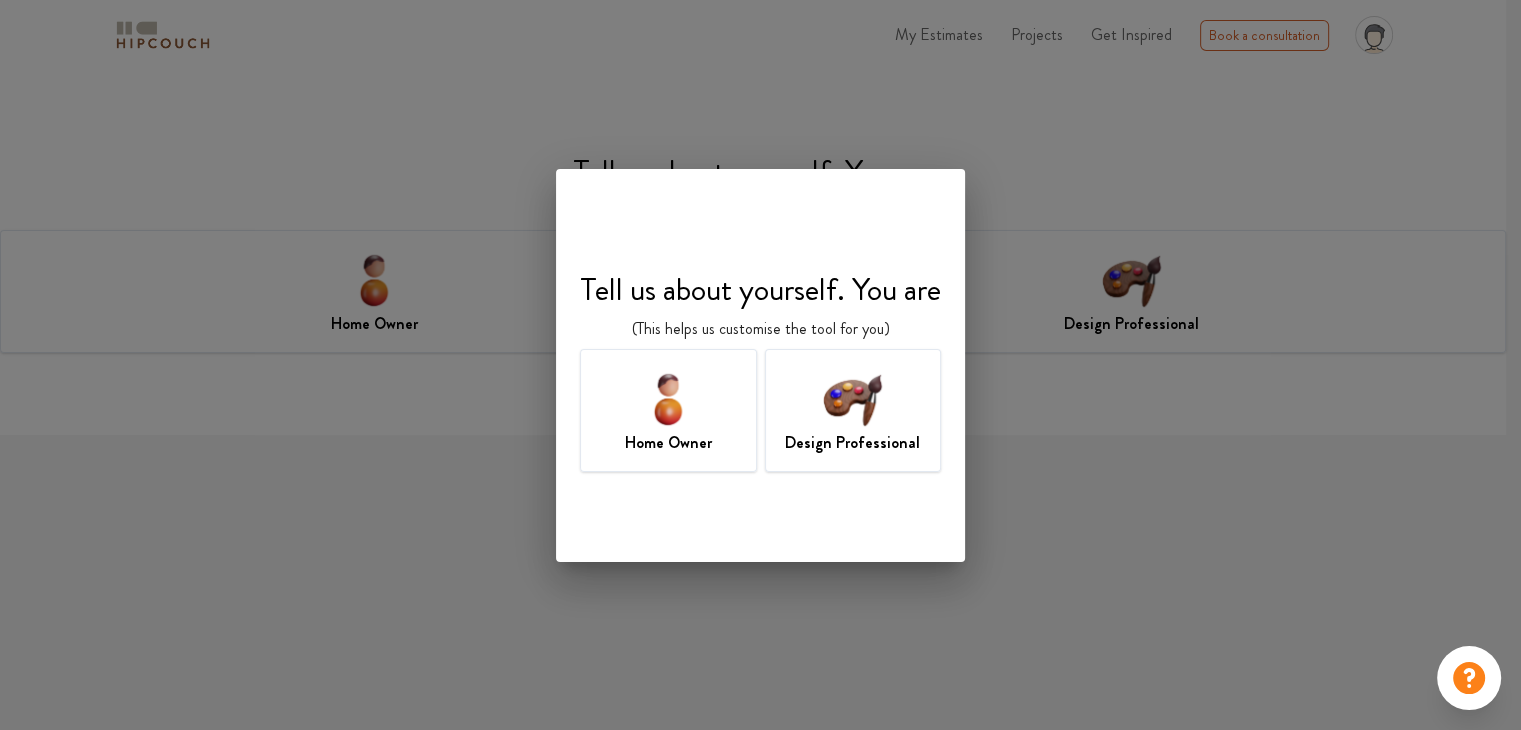 click at bounding box center [852, 398] 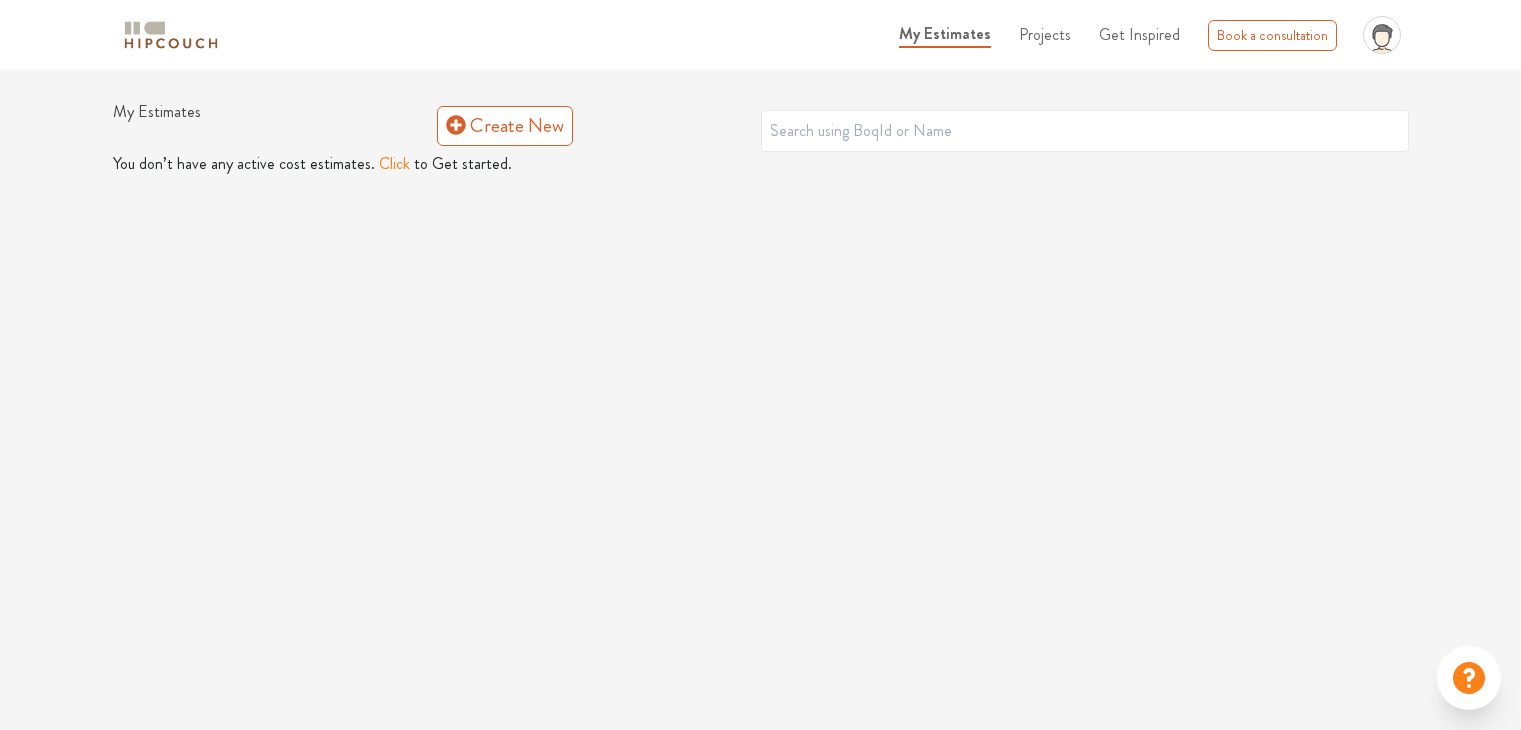 scroll, scrollTop: 0, scrollLeft: 0, axis: both 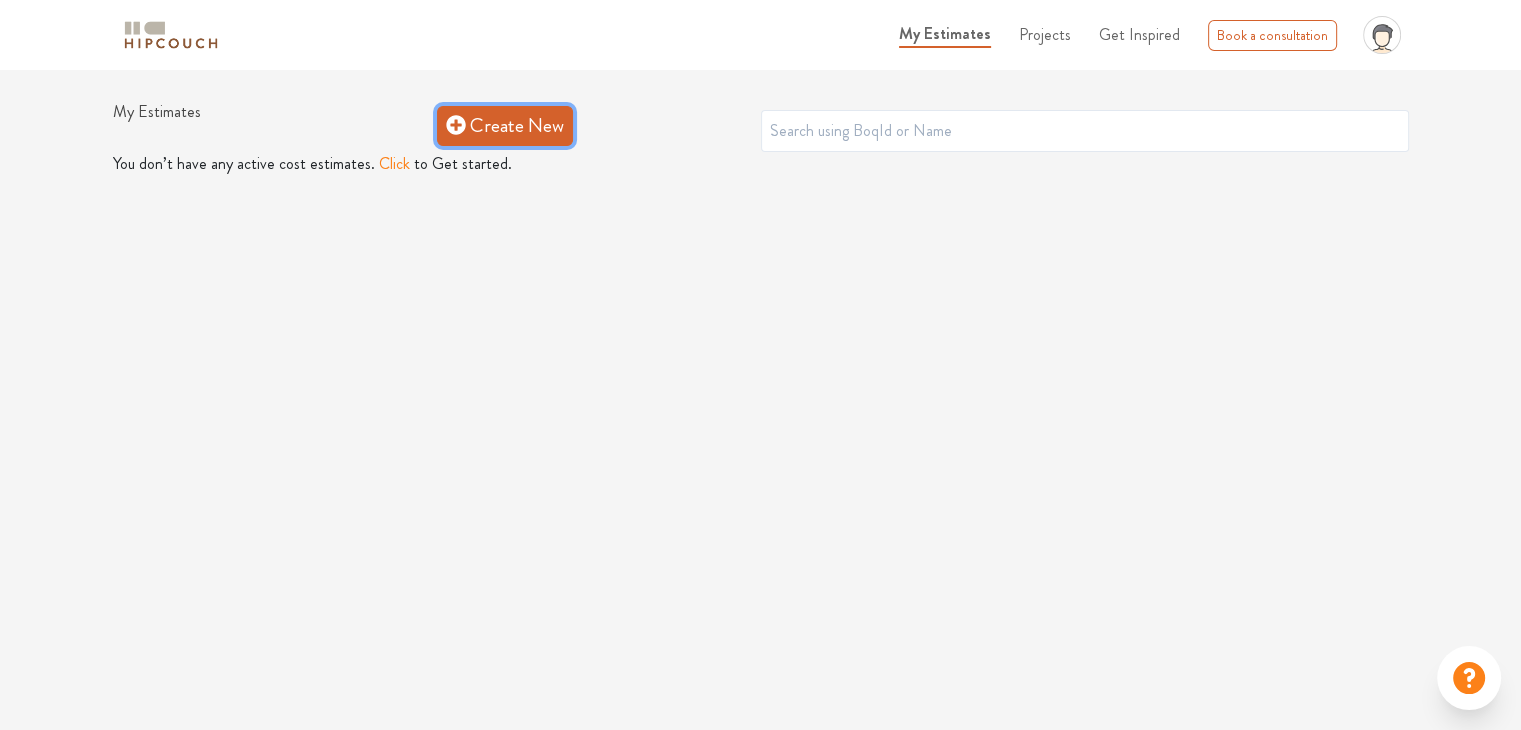 click on "Create New" at bounding box center [505, 126] 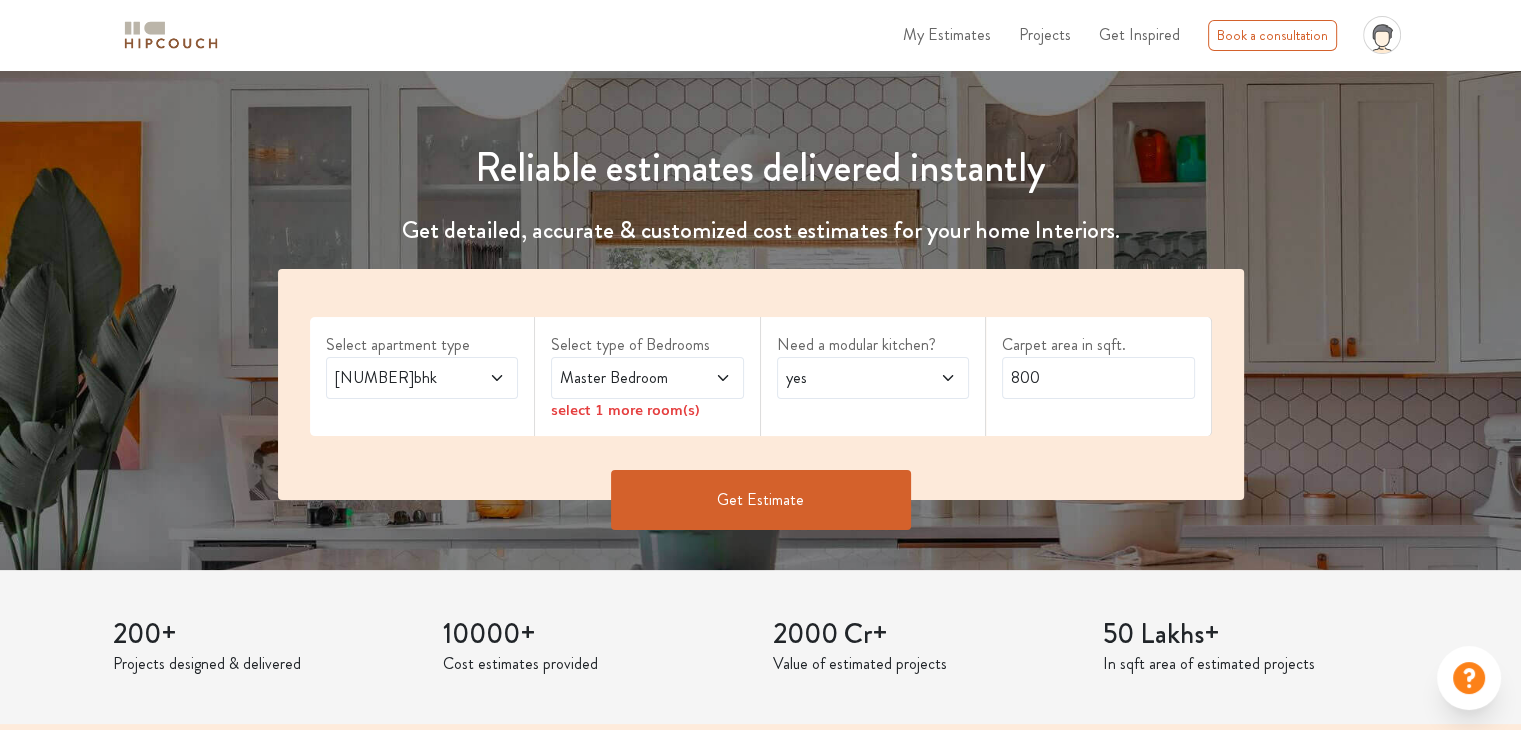 scroll, scrollTop: 200, scrollLeft: 0, axis: vertical 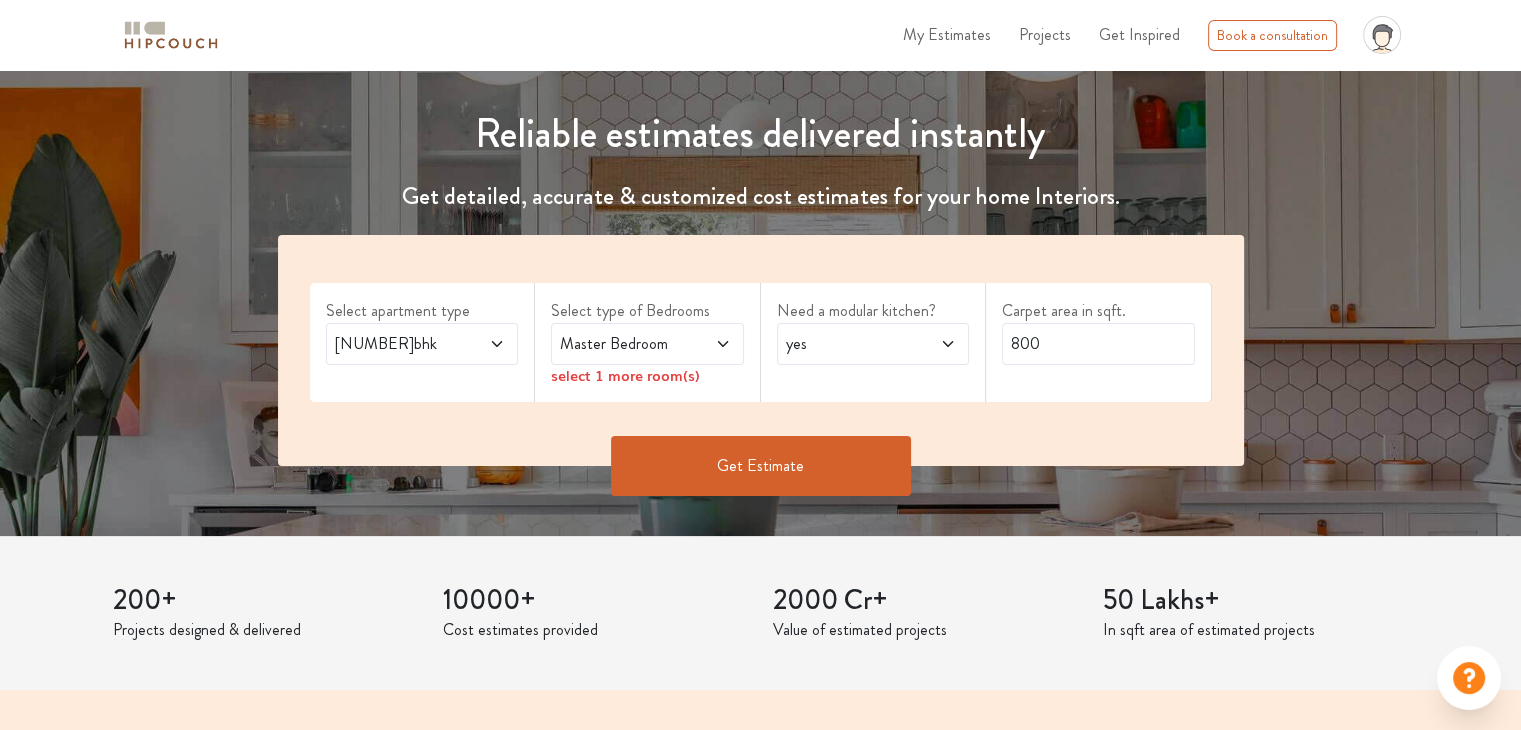 click on "[NUMBER]bhk" at bounding box center (396, 344) 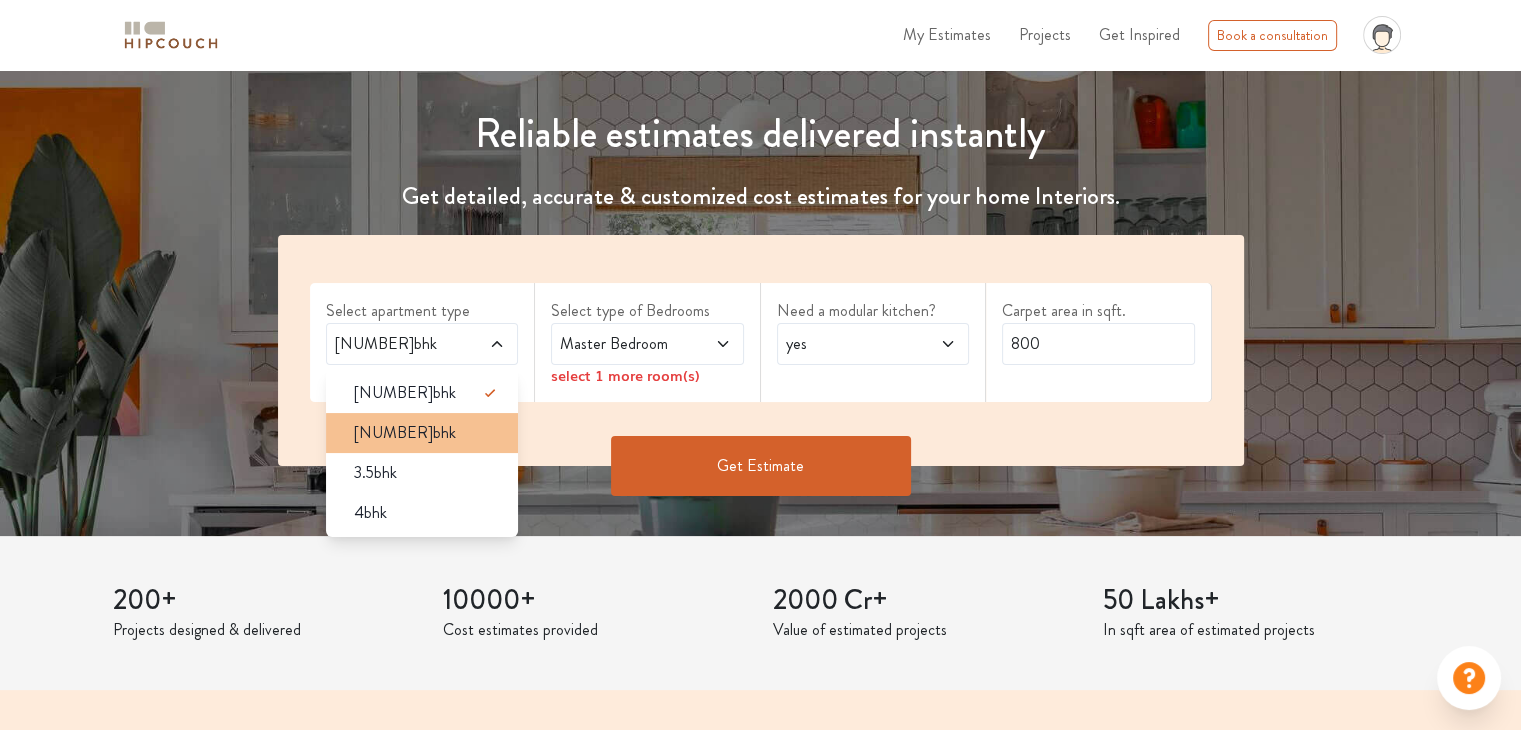 click on "[NUMBER]bhk" at bounding box center [428, 433] 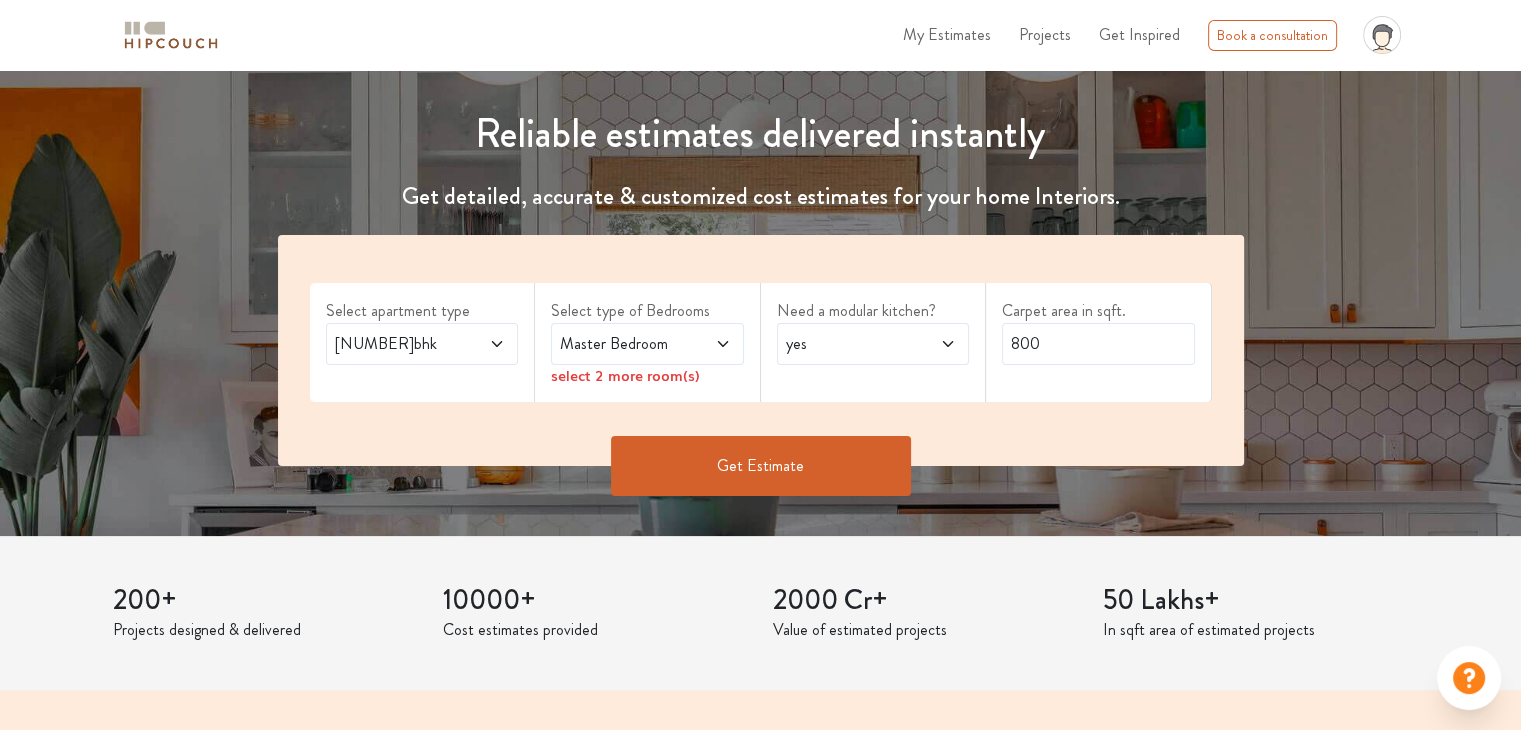 click on "Master Bedroom" at bounding box center (621, 344) 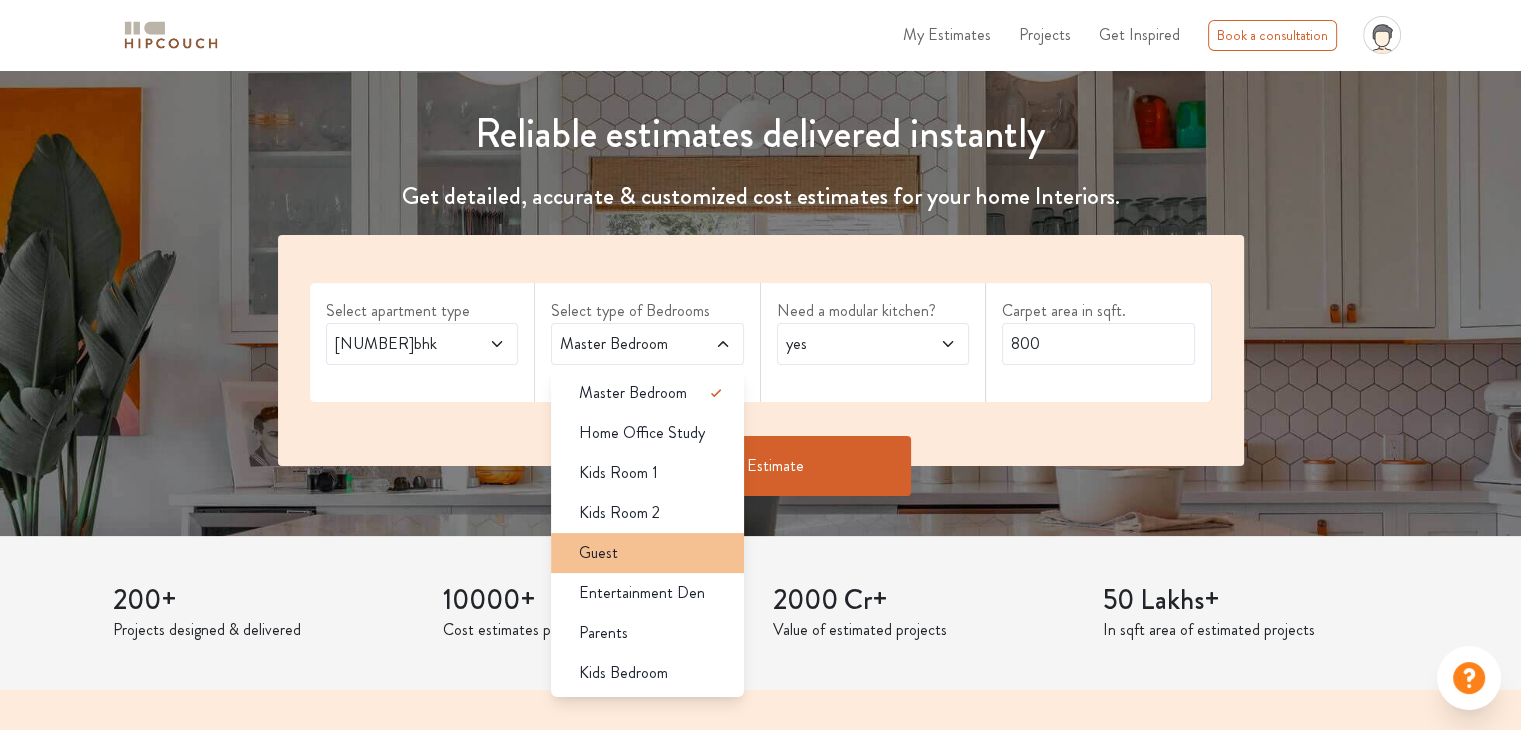 click on "Guest" at bounding box center (653, 553) 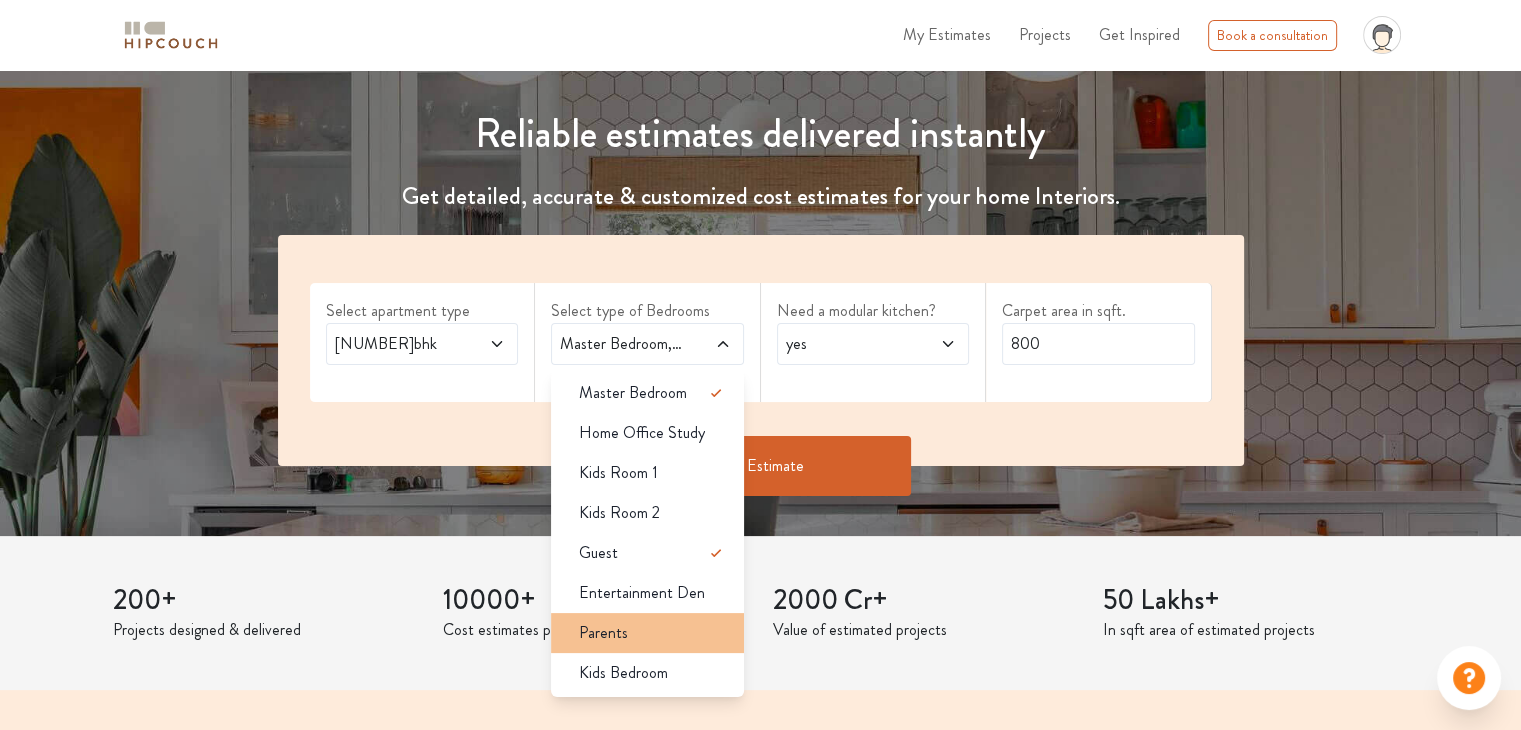 click on "Parents" at bounding box center (653, 633) 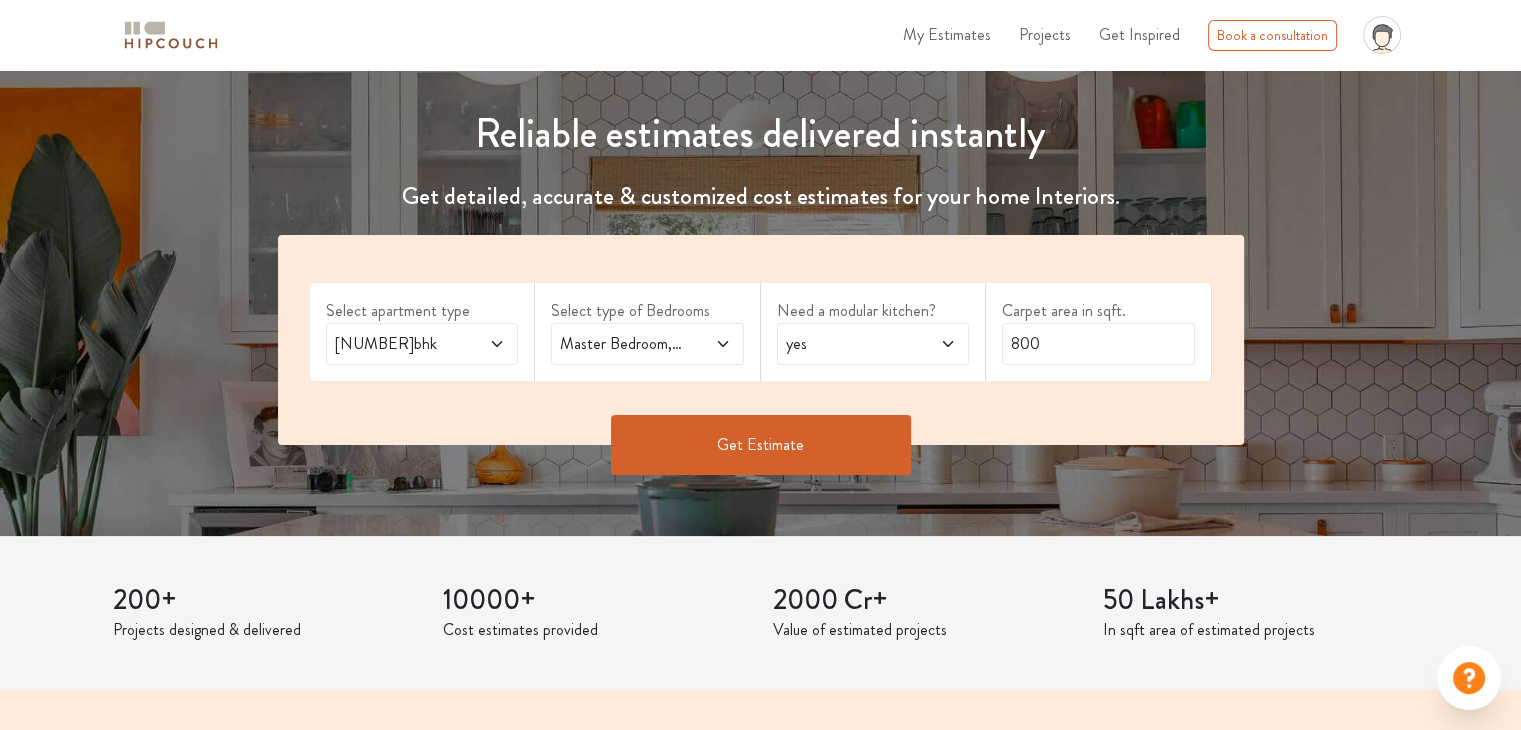 click on "yes" at bounding box center (847, 344) 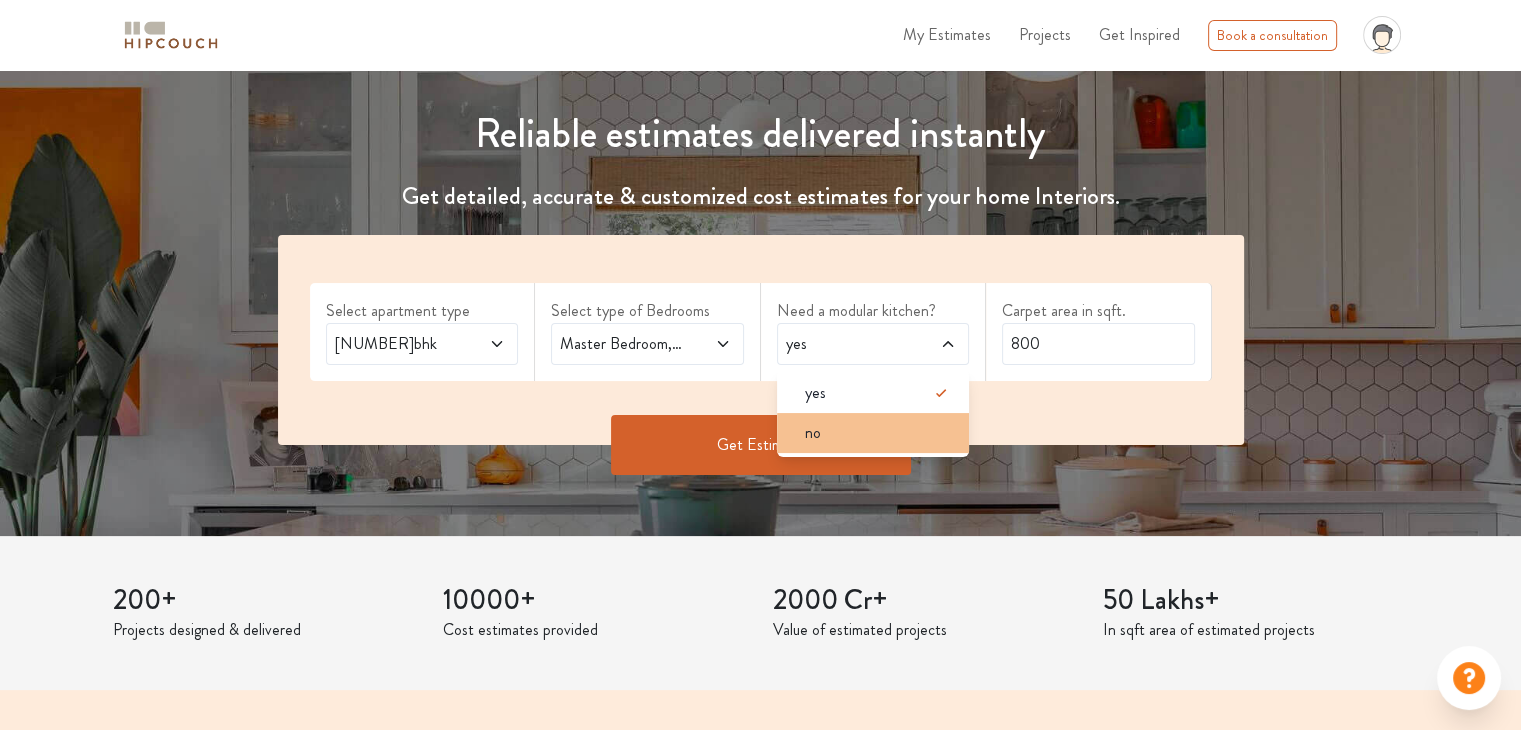 click on "no" at bounding box center (879, 433) 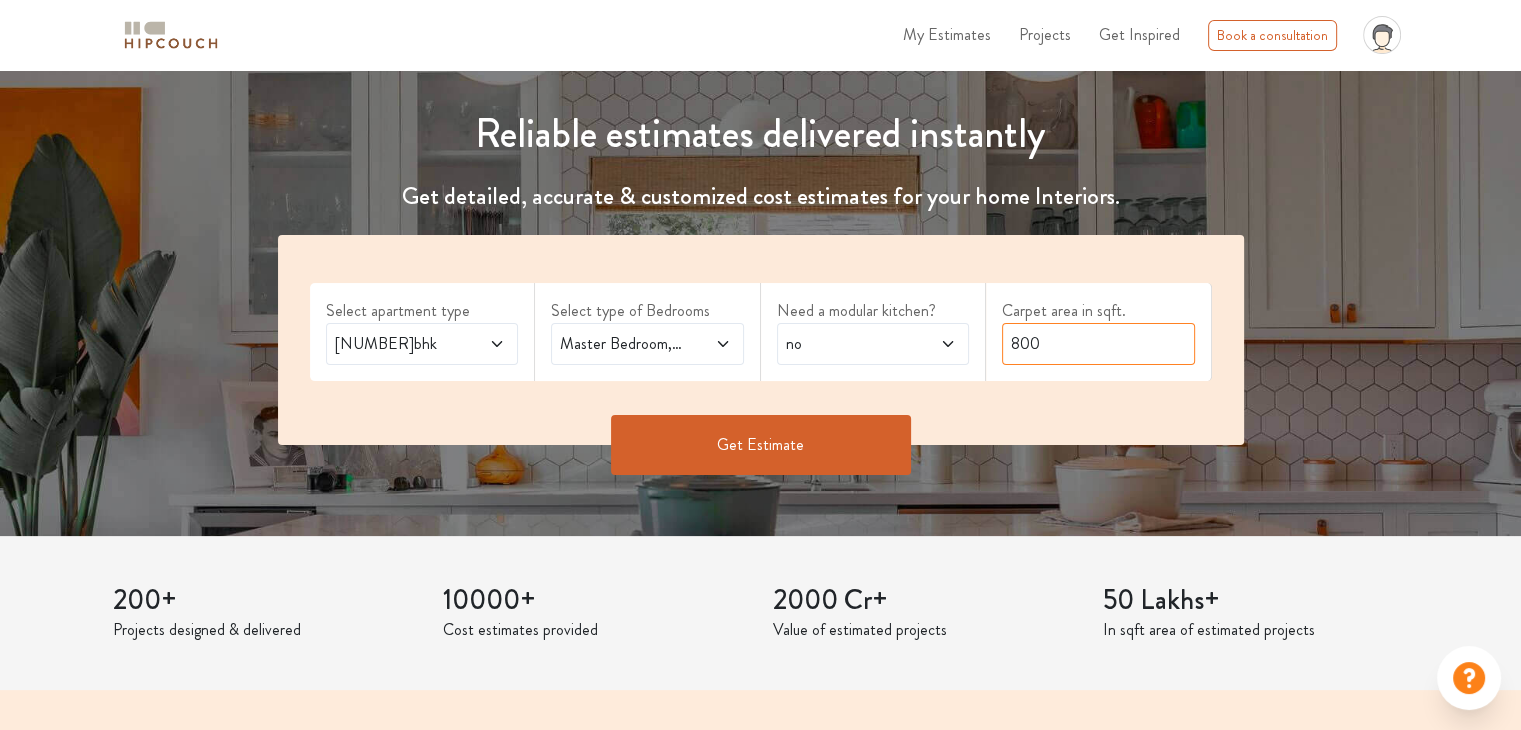 drag, startPoint x: 1057, startPoint y: 344, endPoint x: 950, endPoint y: 373, distance: 110.860275 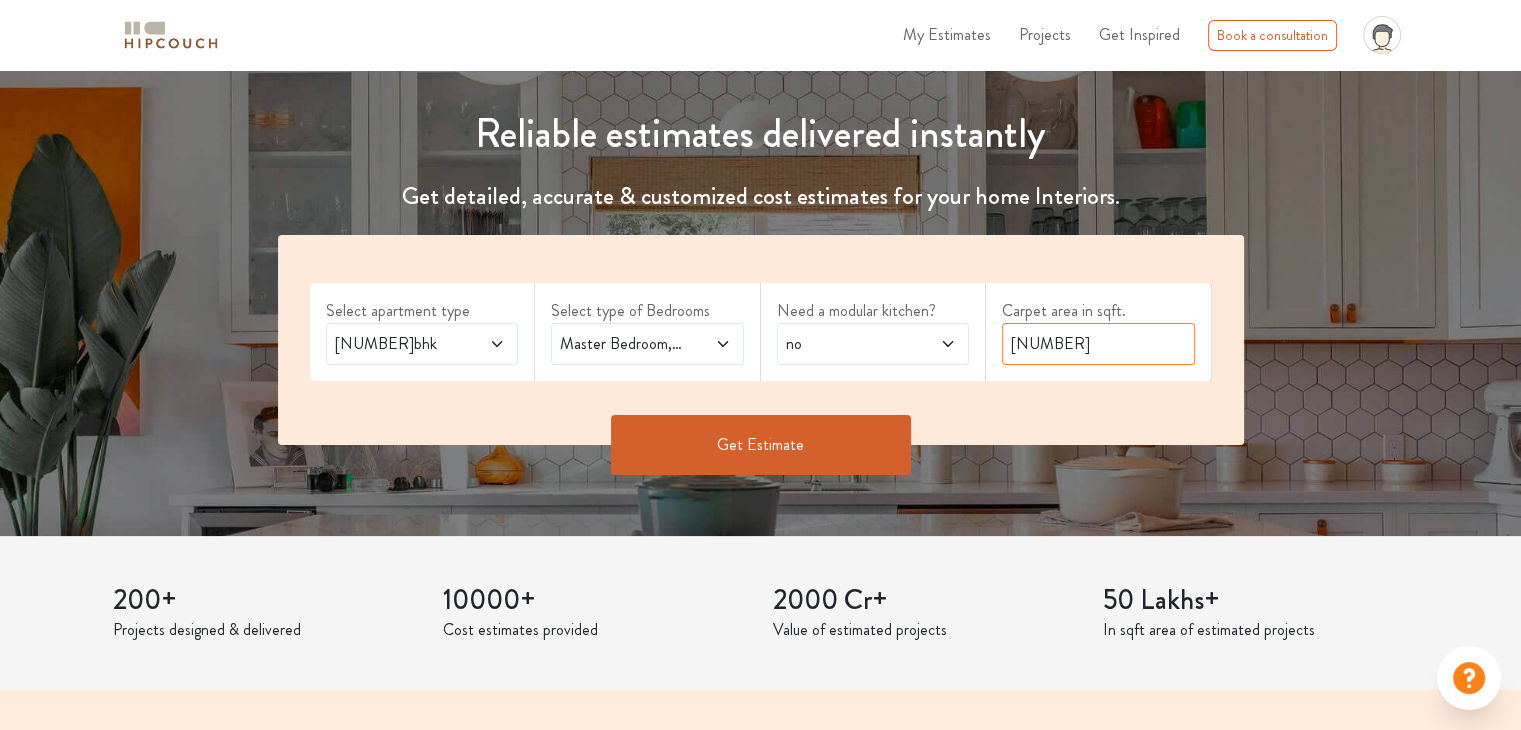 type on "[NUMBER]" 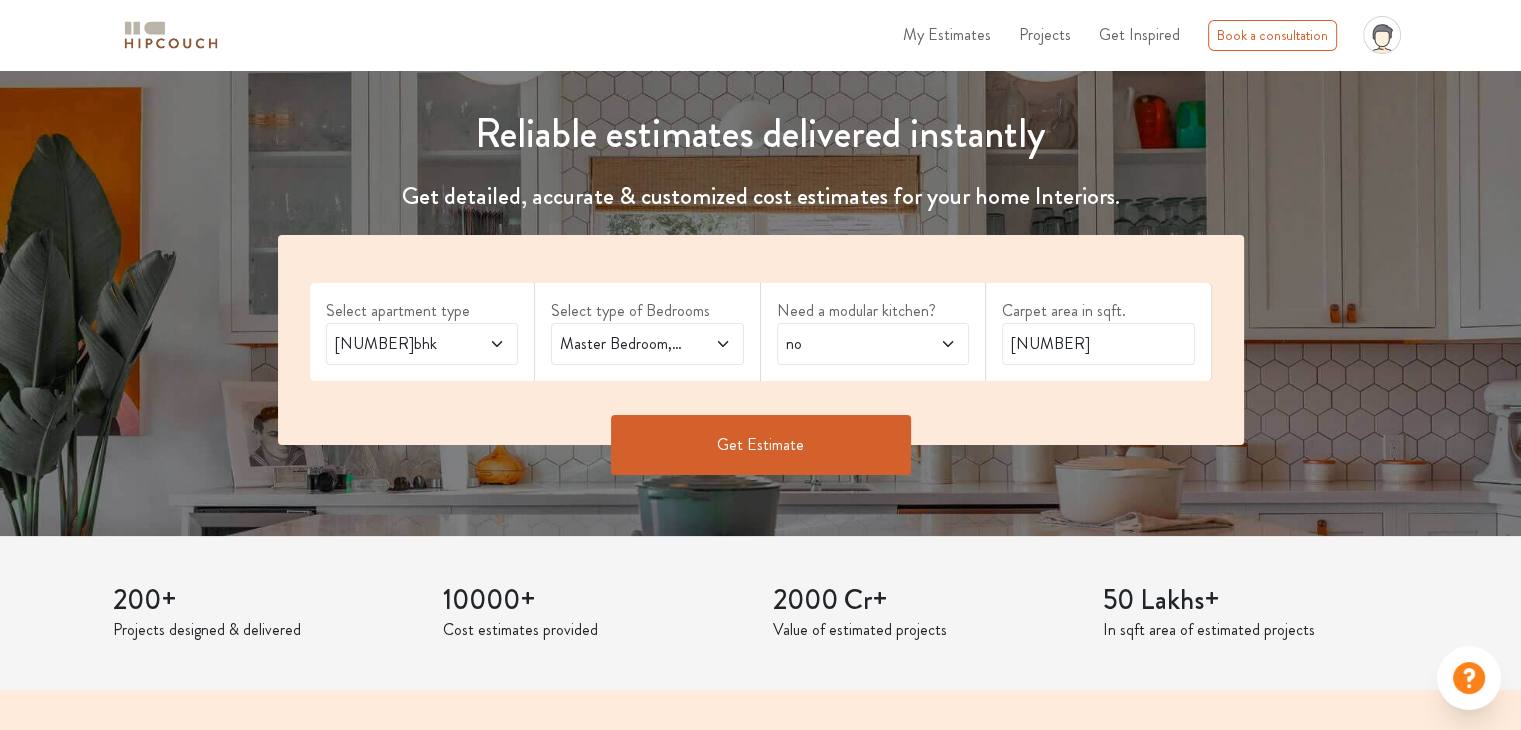 click on "Get Estimate" at bounding box center (761, 445) 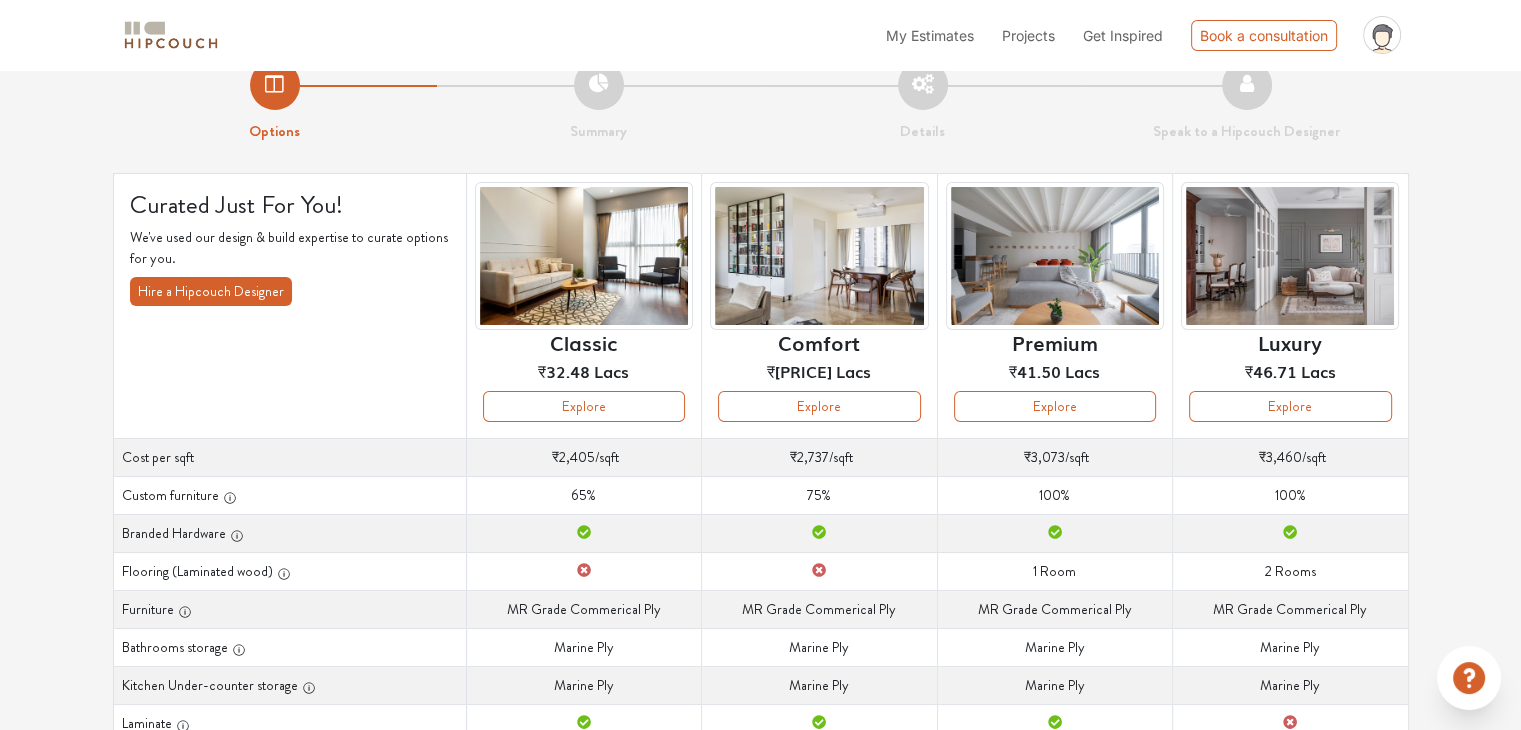 scroll, scrollTop: 0, scrollLeft: 0, axis: both 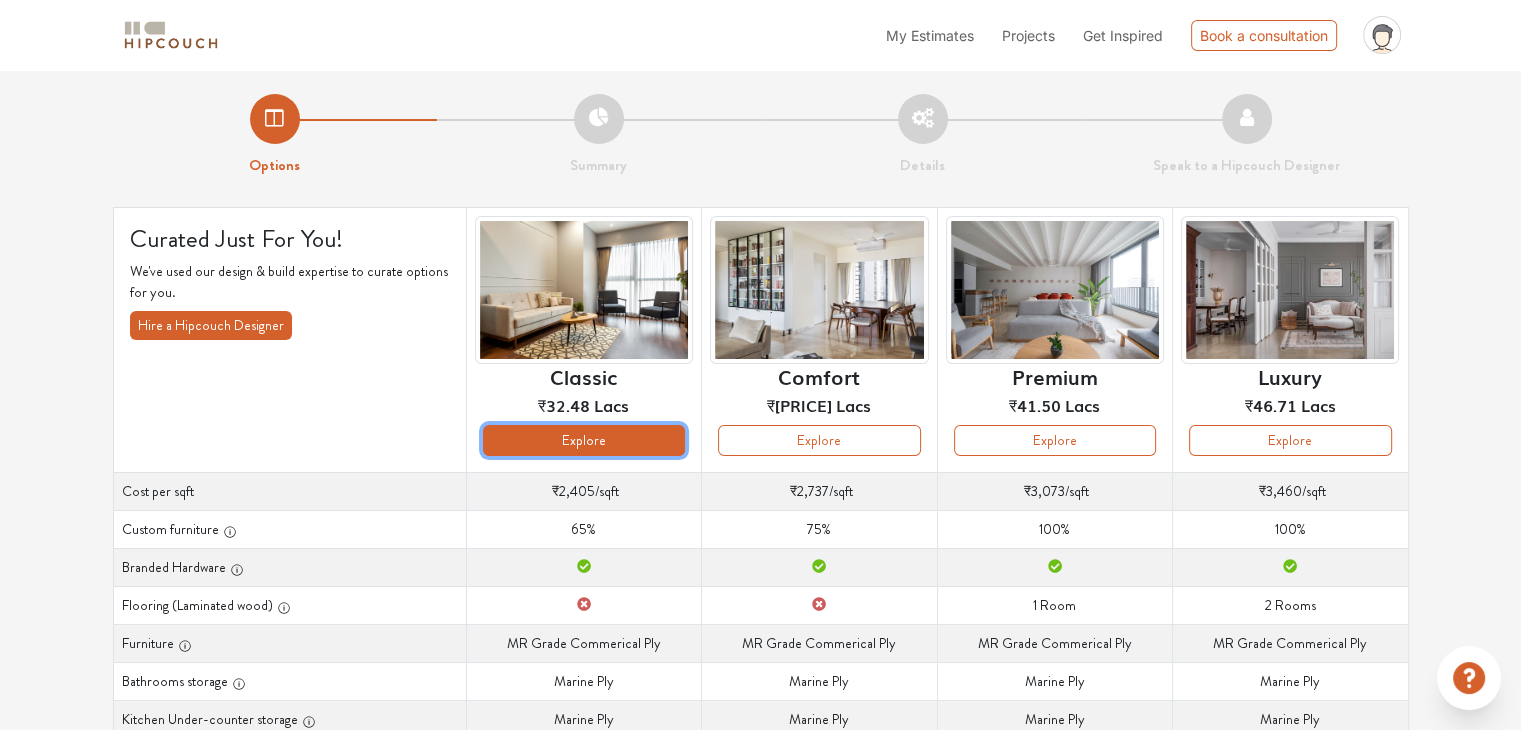 click on "Explore" at bounding box center (584, 440) 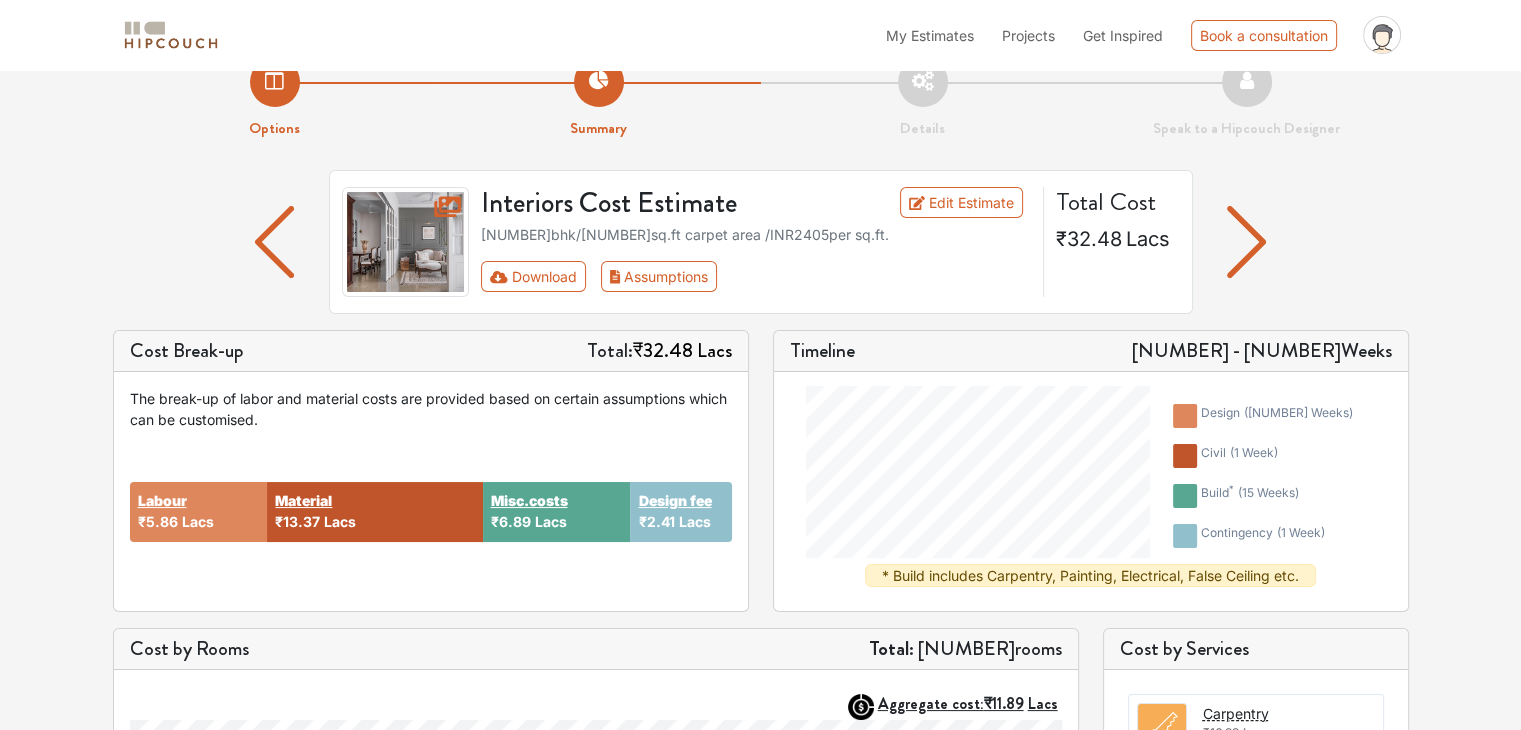 scroll, scrollTop: 0, scrollLeft: 0, axis: both 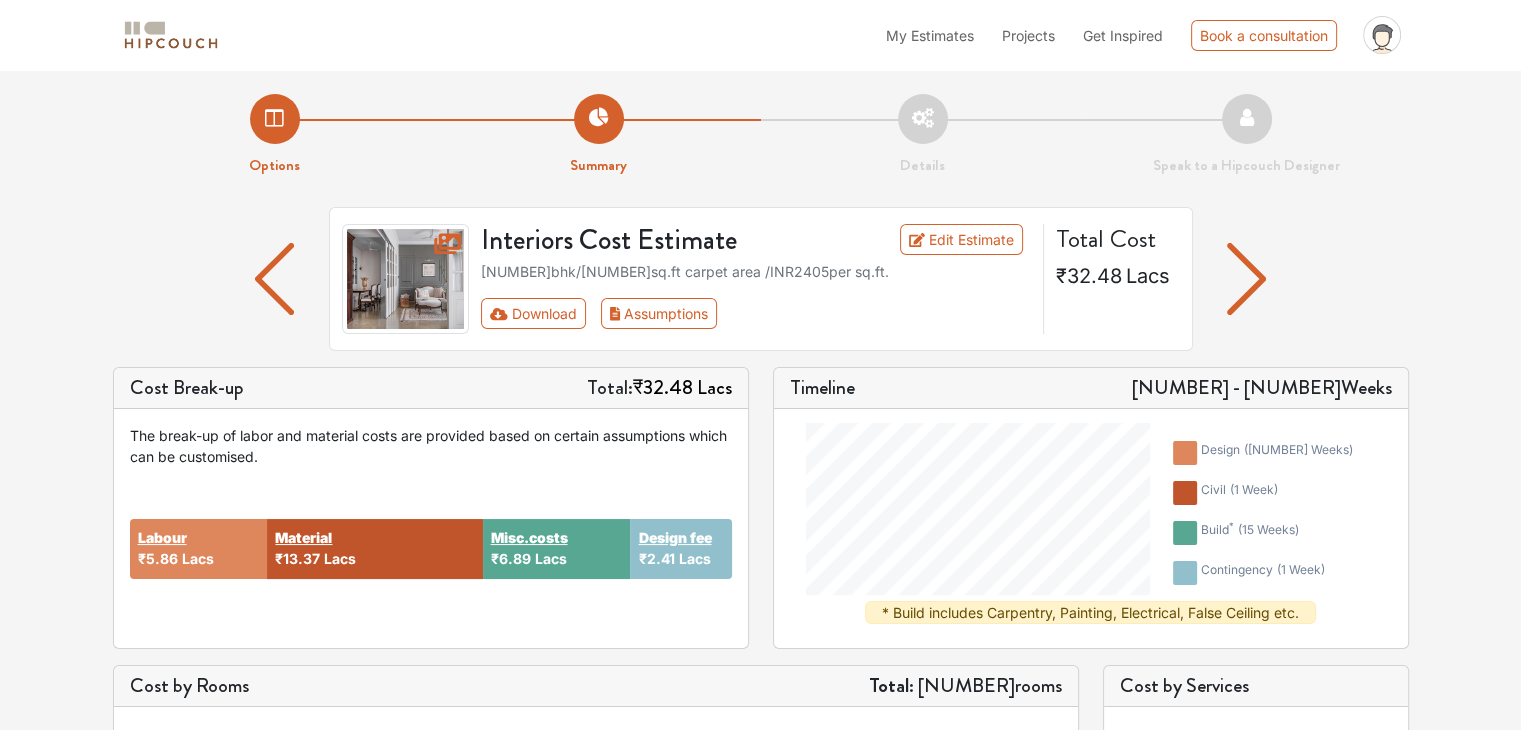 click at bounding box center (1247, 279) 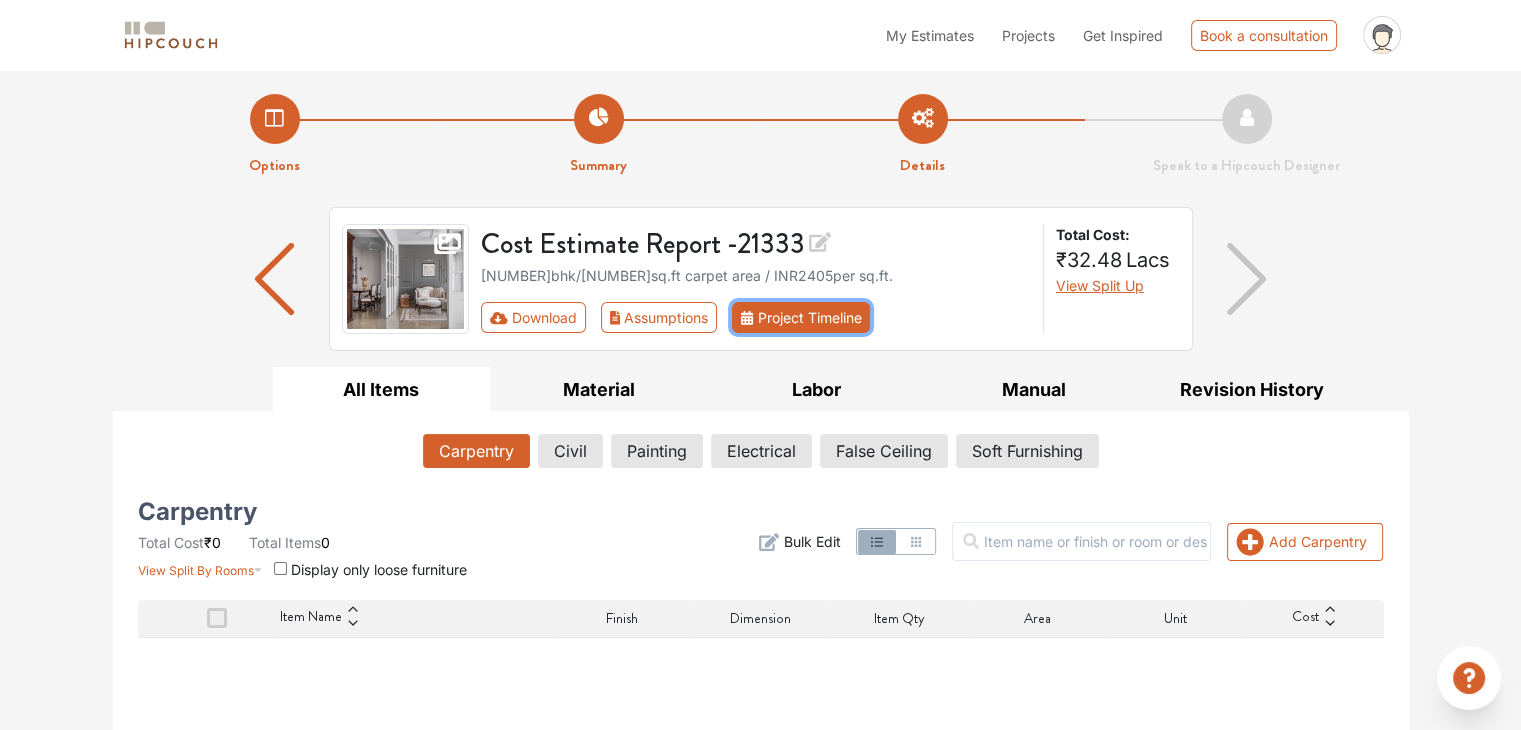 click on "Project Timeline" at bounding box center (801, 317) 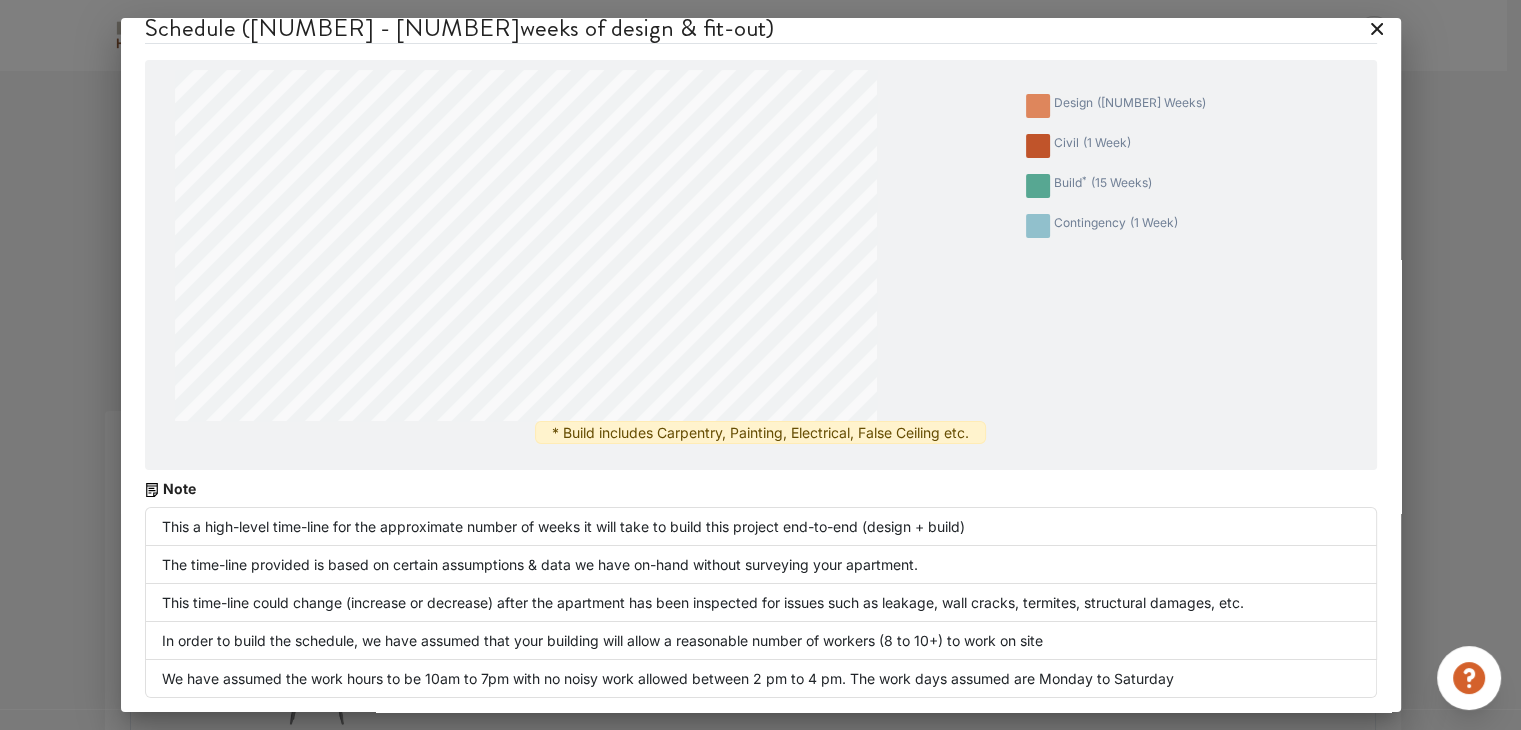scroll, scrollTop: 0, scrollLeft: 0, axis: both 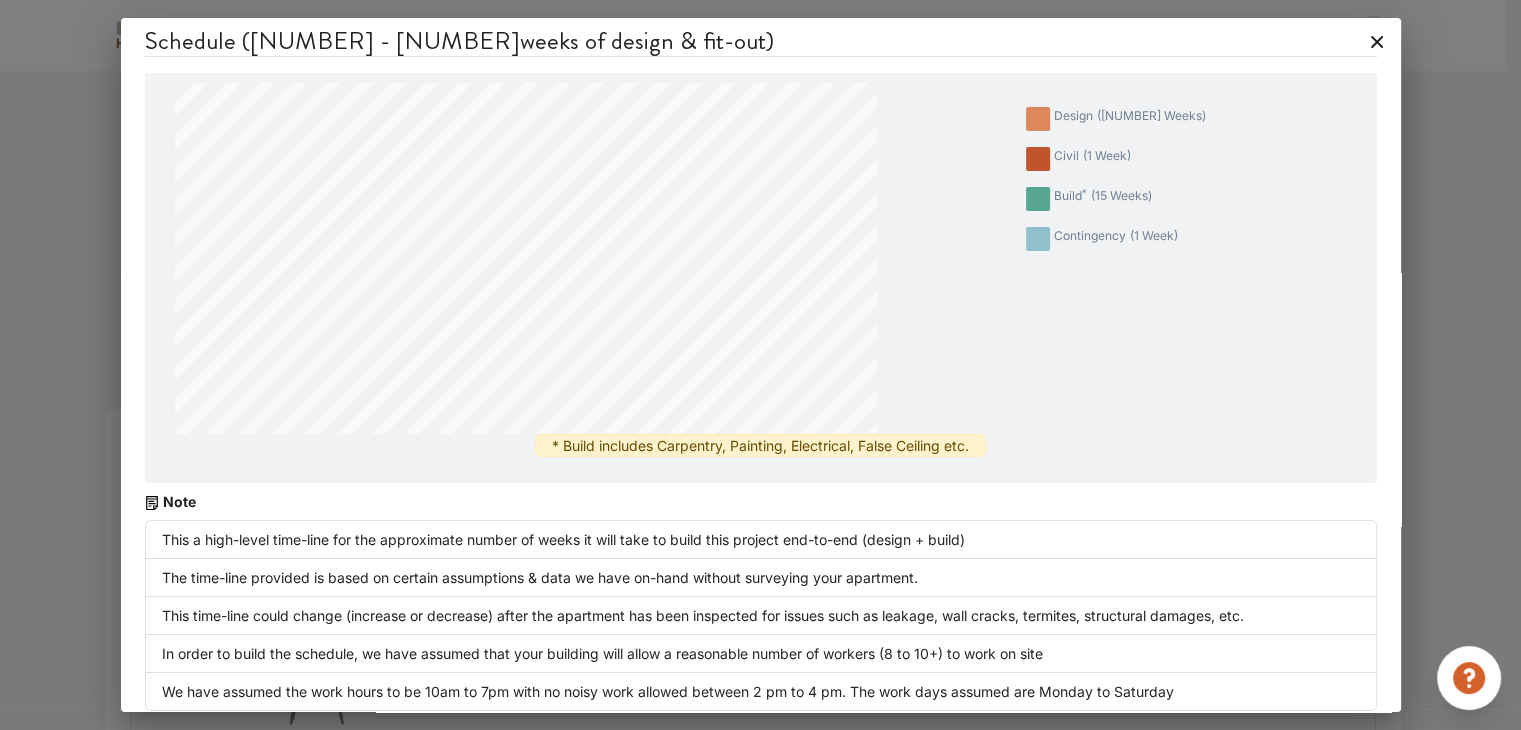 click 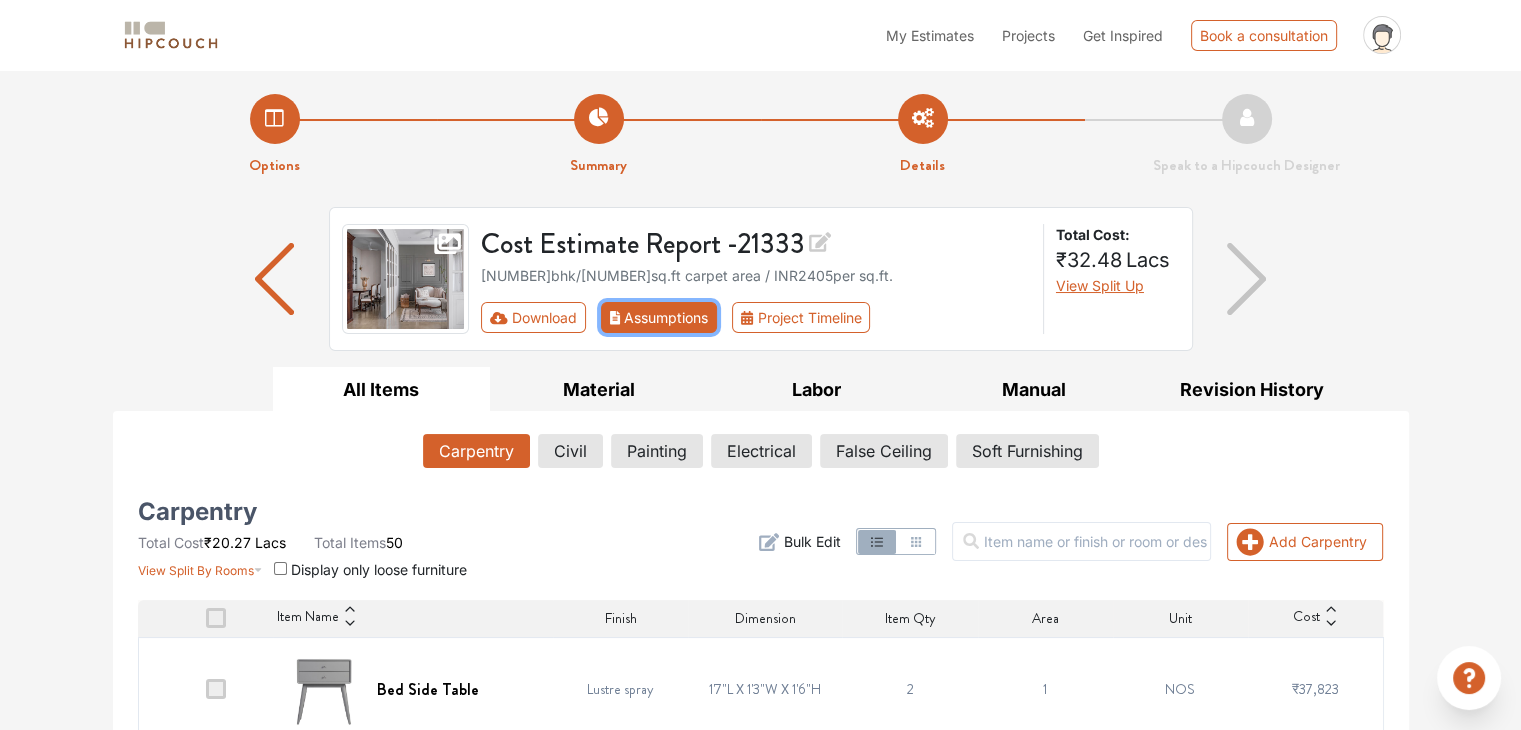click on "Assumptions" at bounding box center (659, 317) 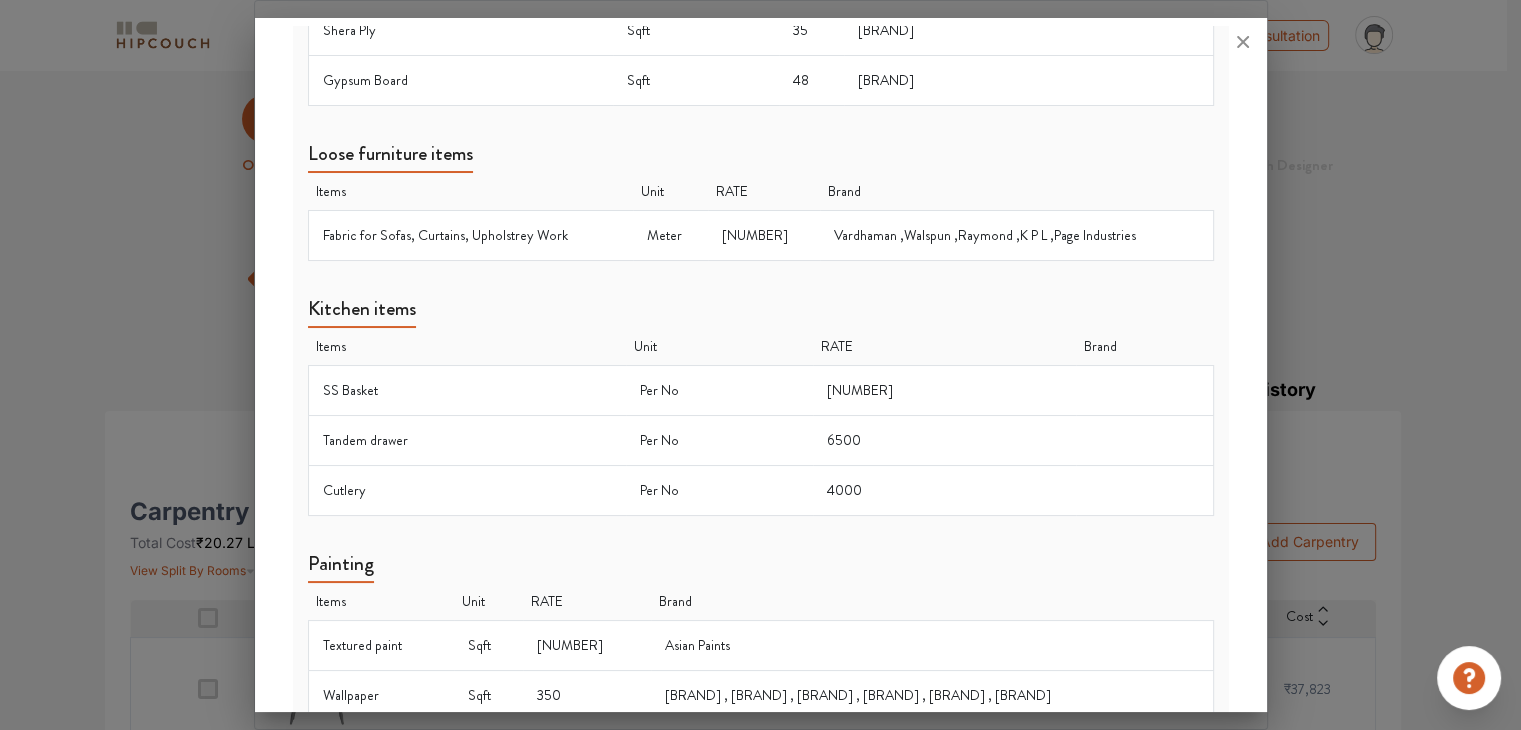 scroll, scrollTop: 1264, scrollLeft: 0, axis: vertical 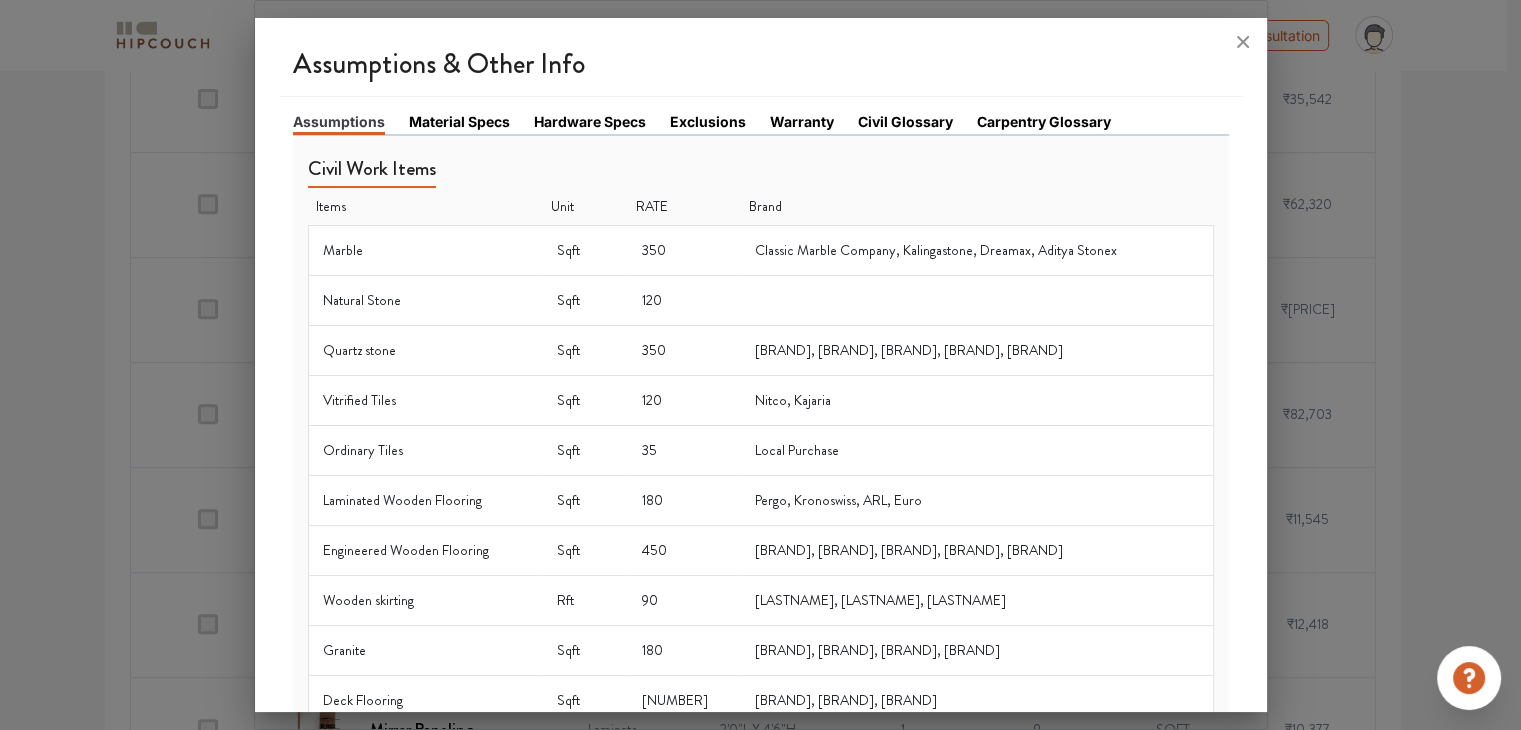 click on "Material Specs" at bounding box center [459, 121] 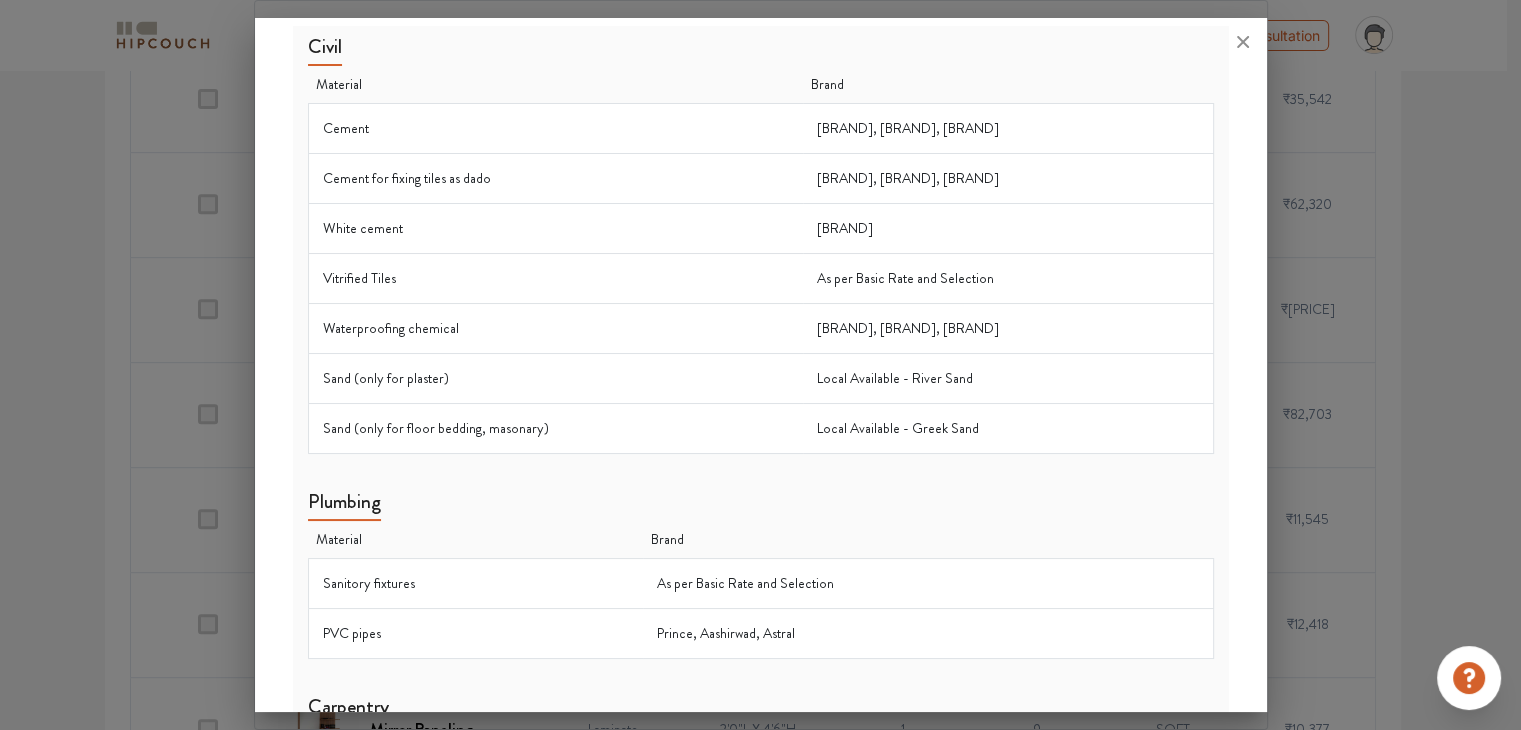 scroll, scrollTop: 0, scrollLeft: 0, axis: both 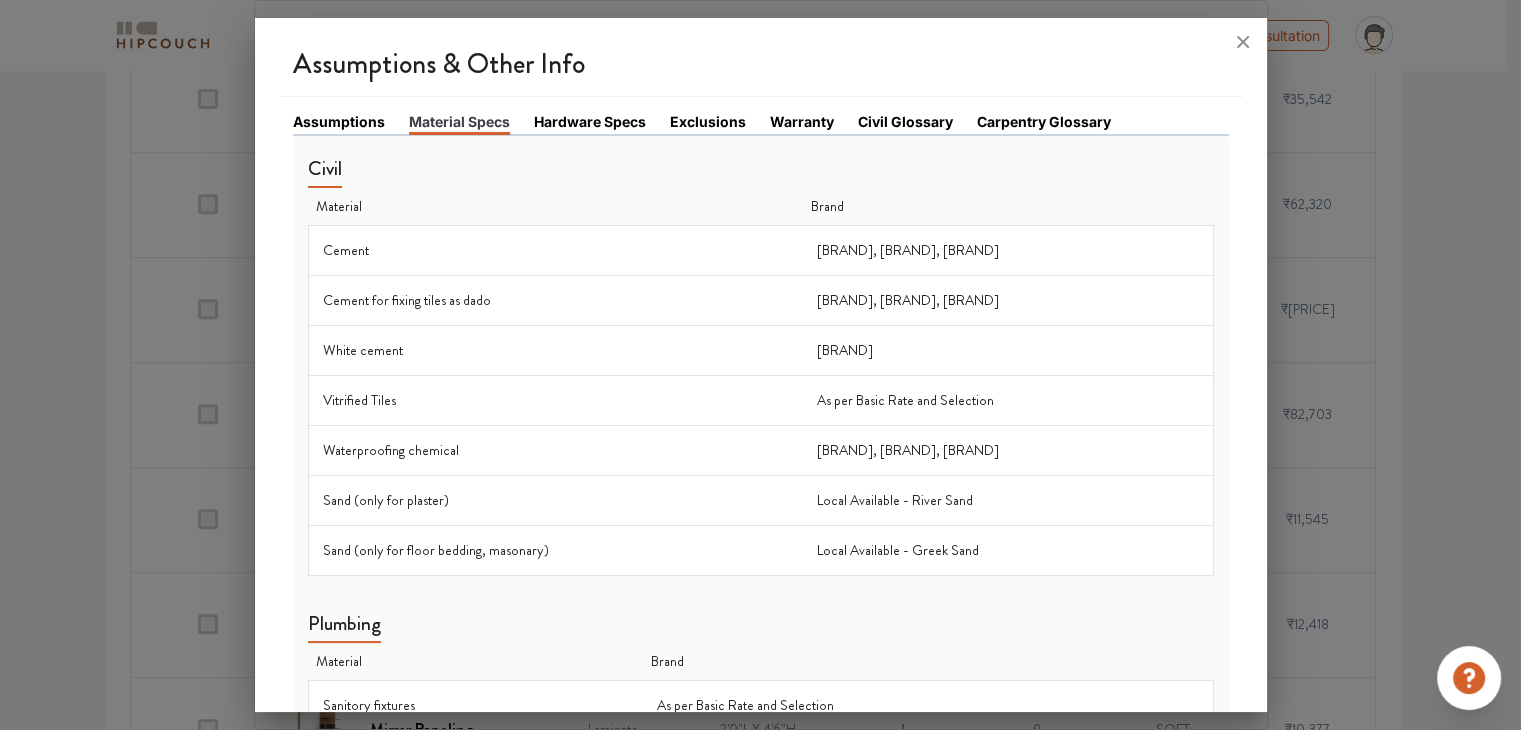 click on "Hardware Specs" at bounding box center [590, 121] 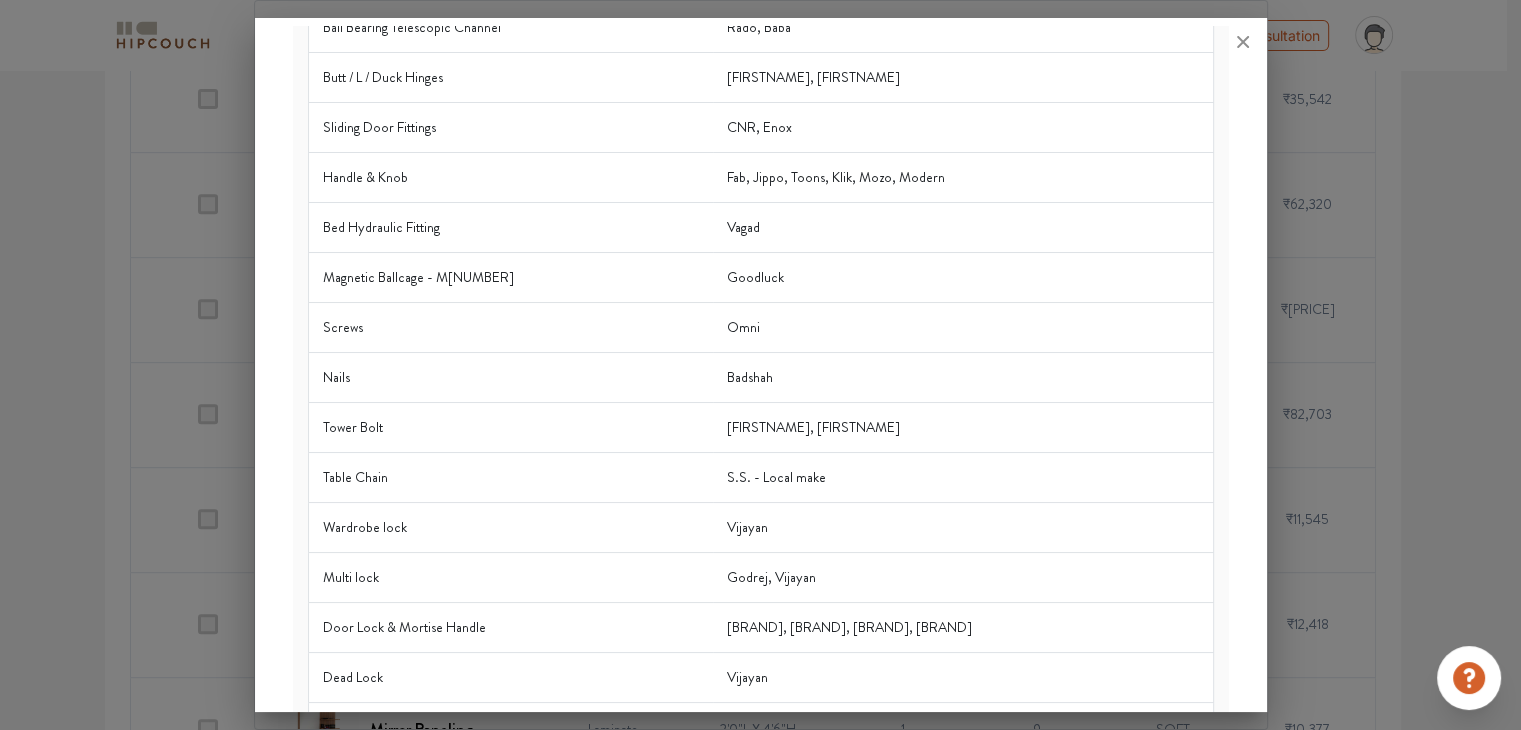 scroll, scrollTop: 397, scrollLeft: 0, axis: vertical 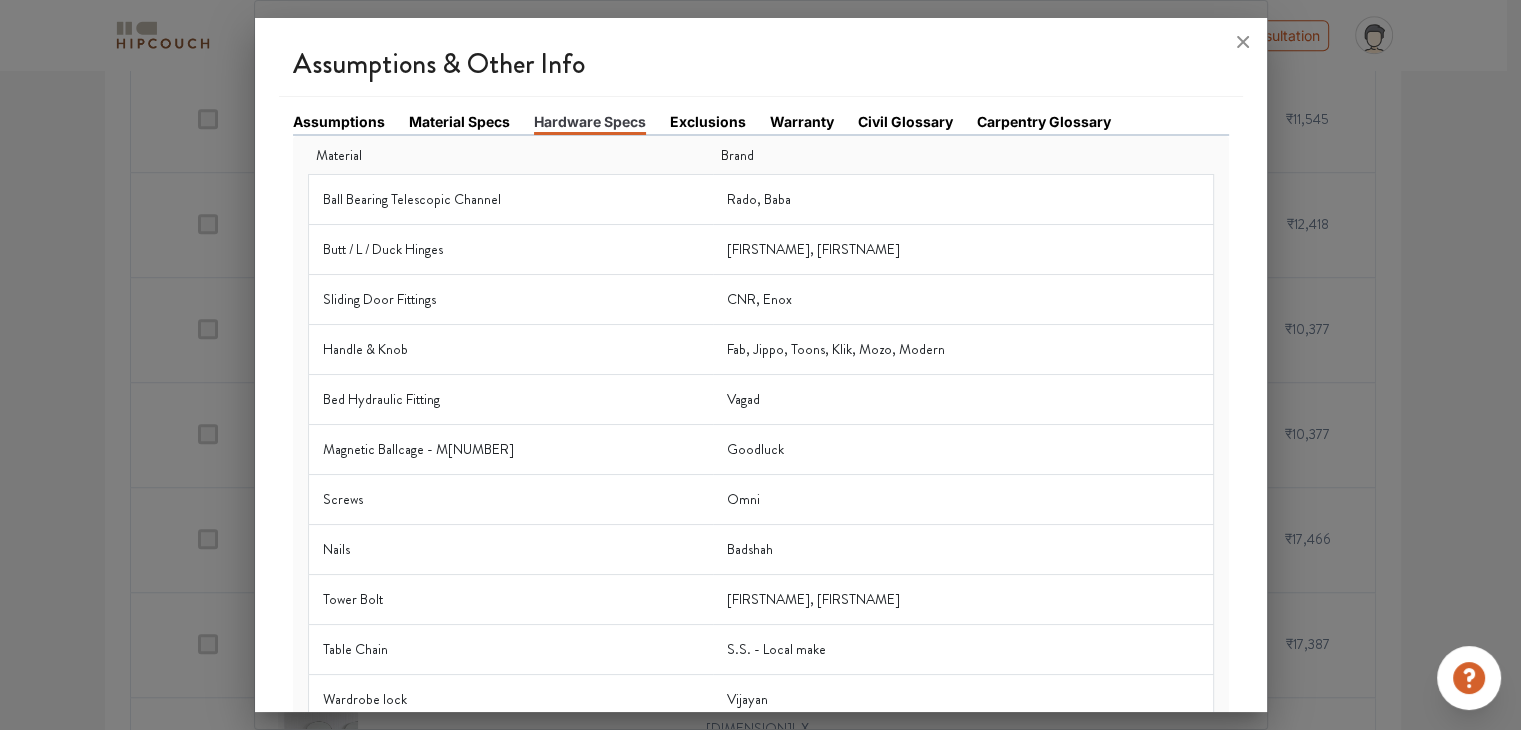 click on "Exclusions" at bounding box center [708, 121] 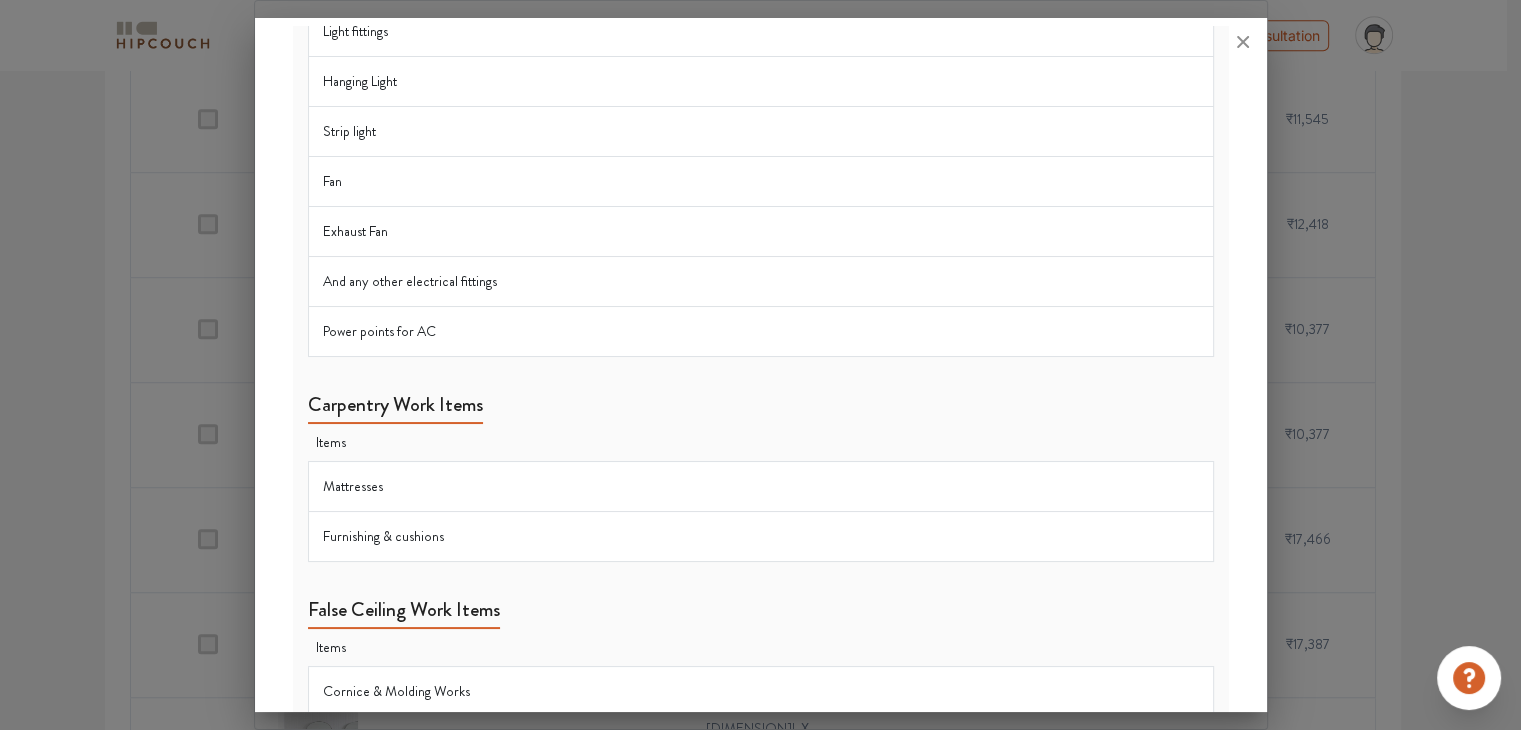 scroll, scrollTop: 0, scrollLeft: 0, axis: both 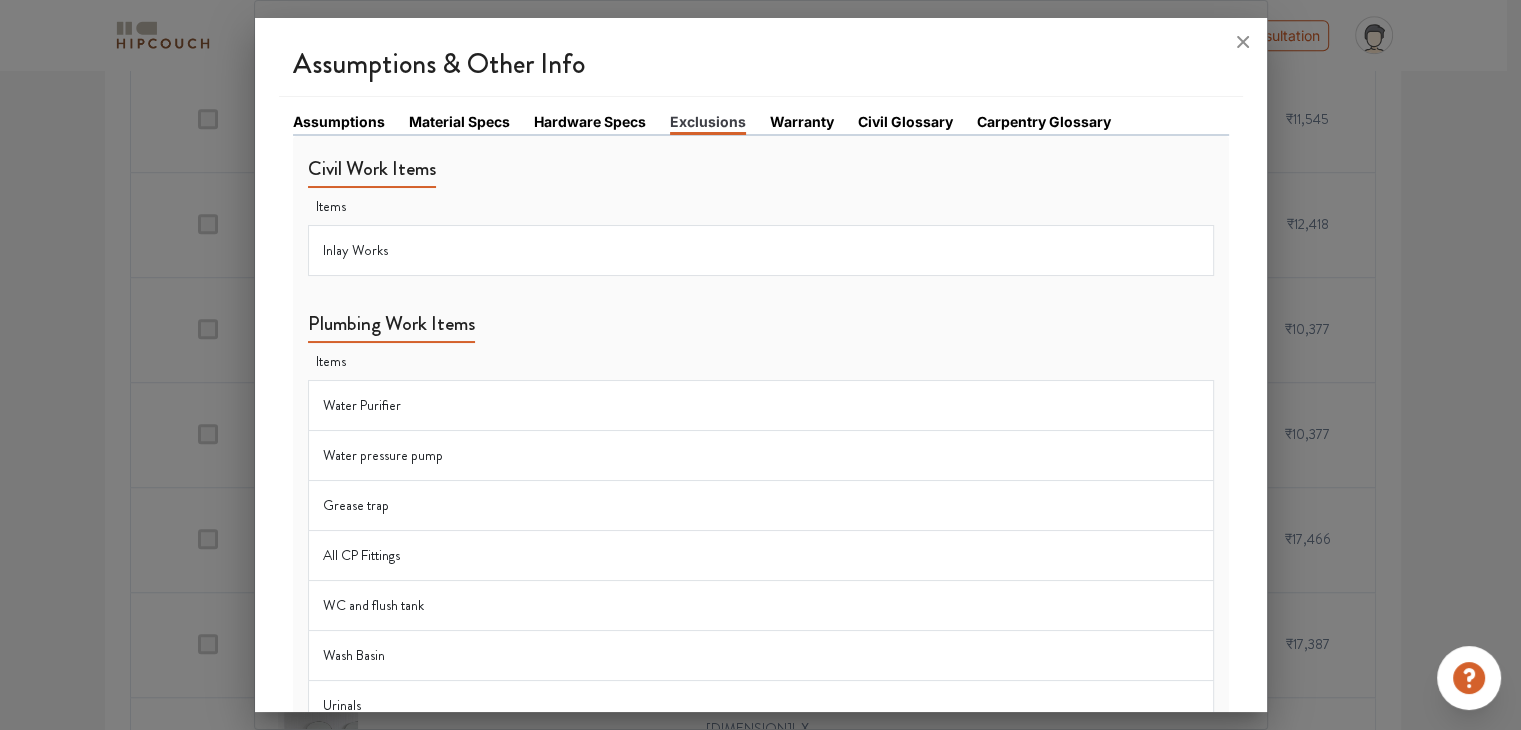 click on "Warranty" at bounding box center (802, 121) 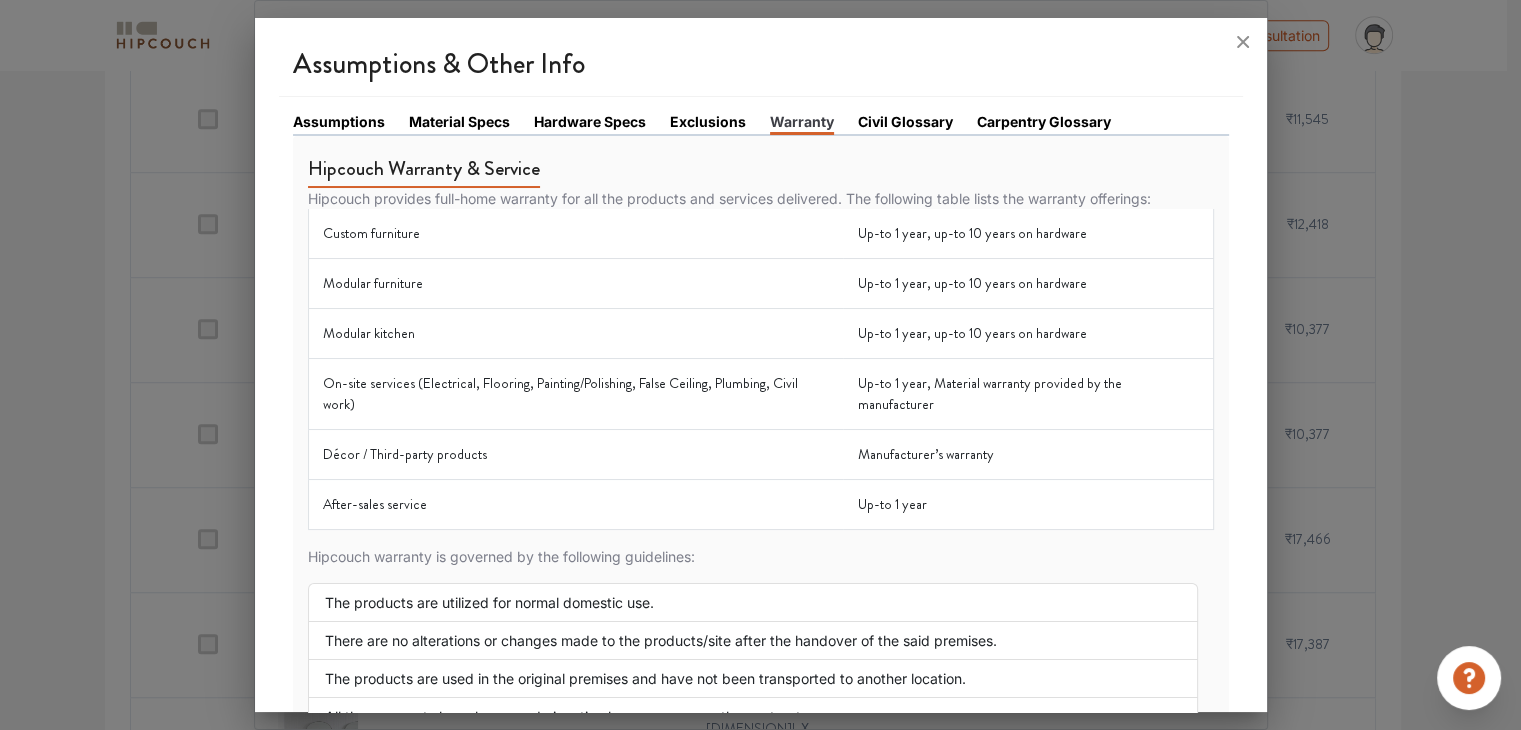 click on "Civil Glossary" at bounding box center [905, 121] 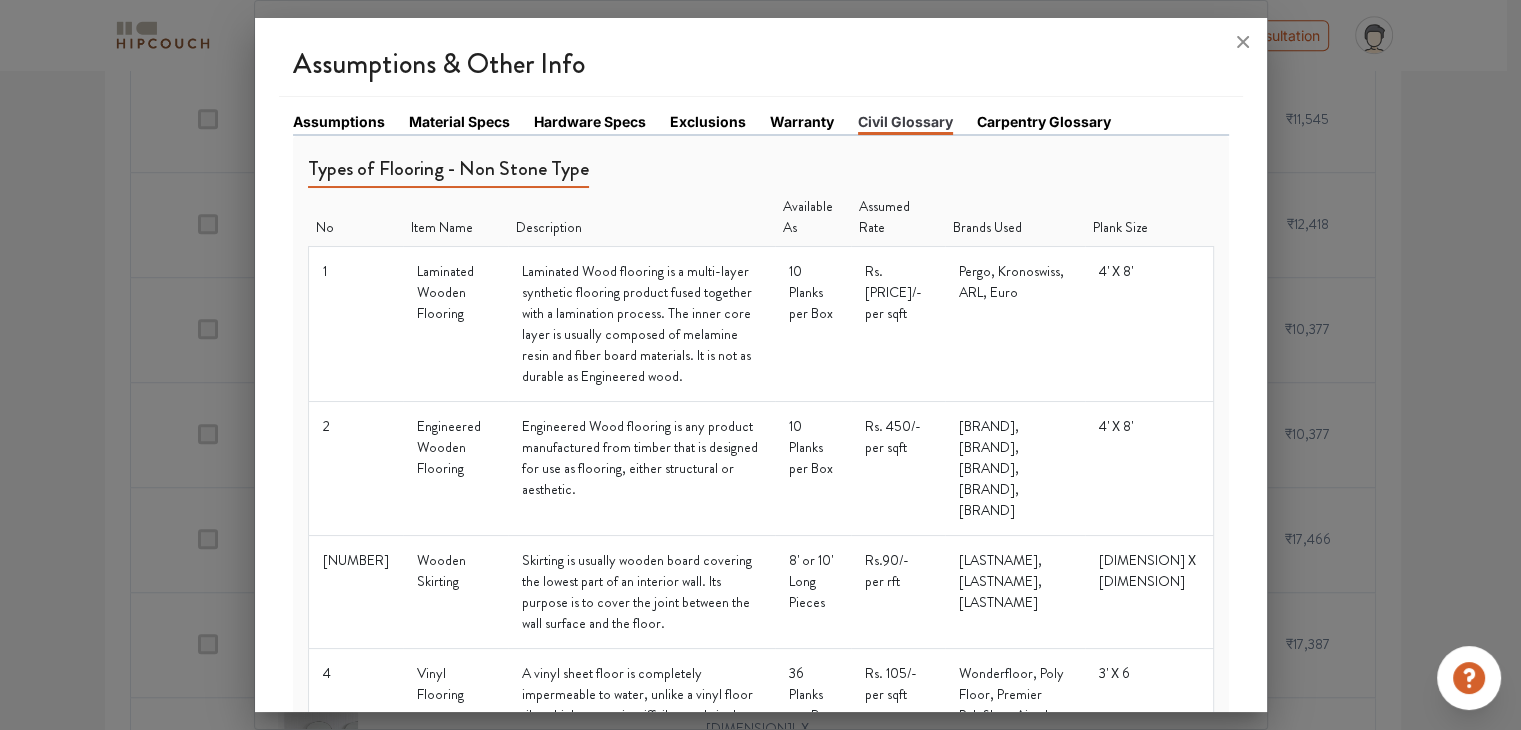 click on "Carpentry Glossary" at bounding box center [1044, 121] 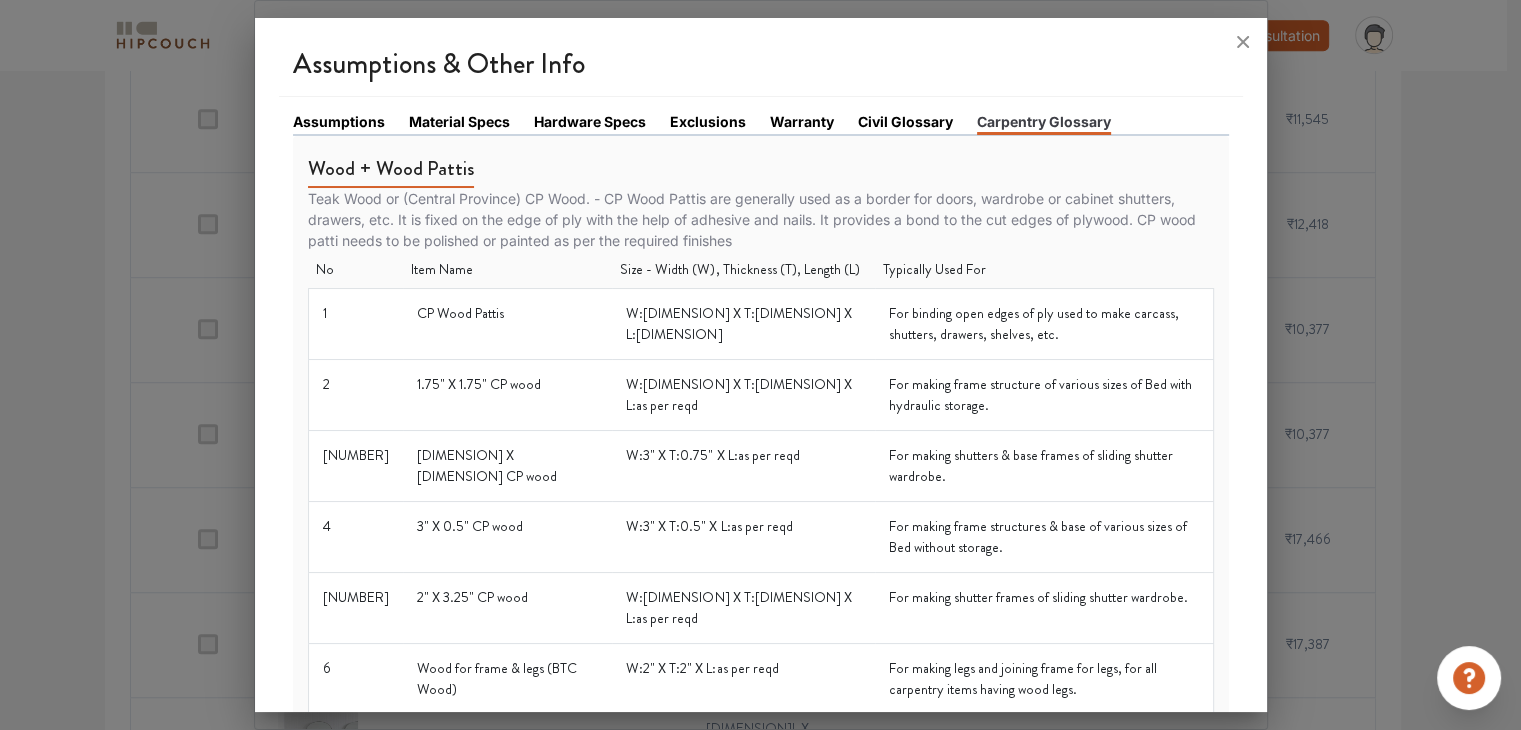 click 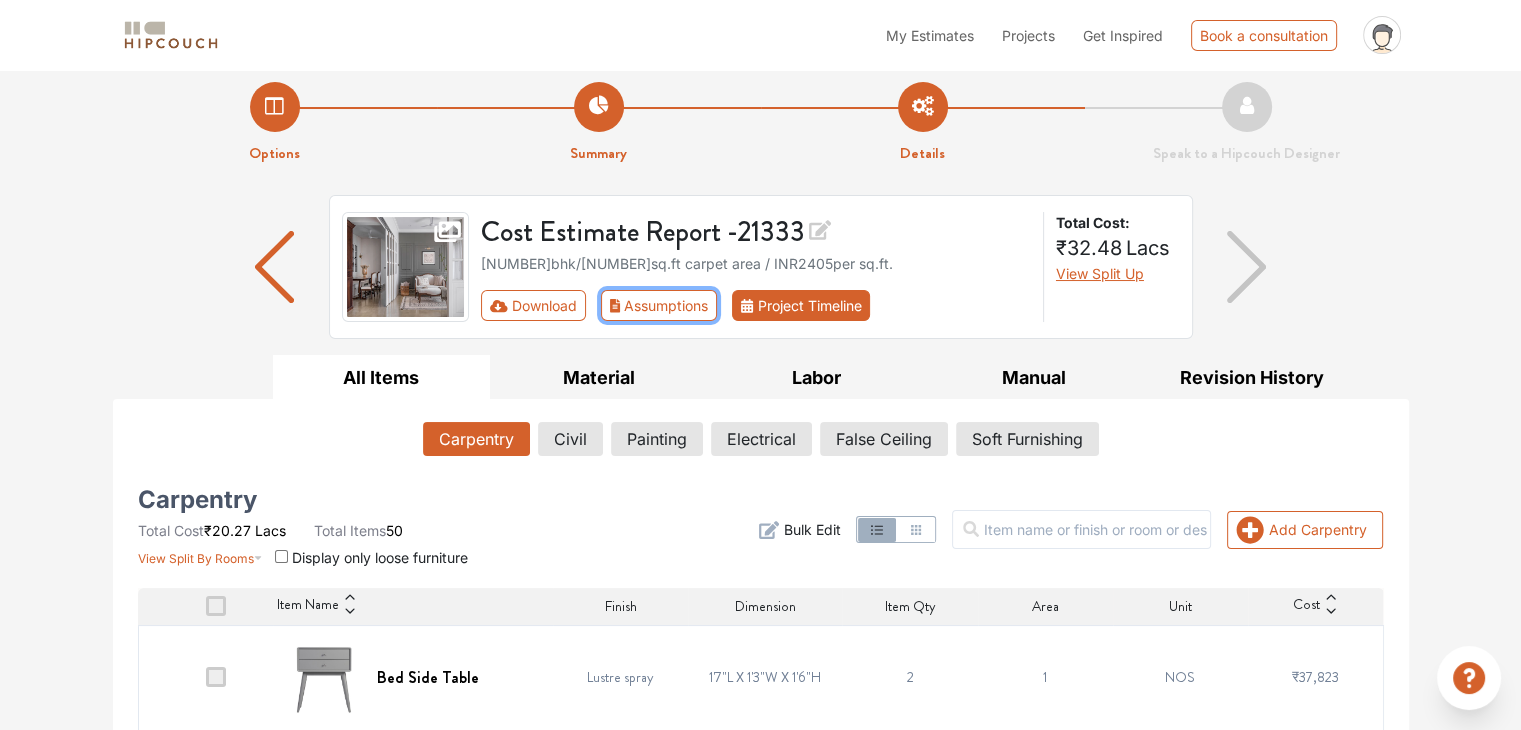 scroll, scrollTop: 0, scrollLeft: 0, axis: both 